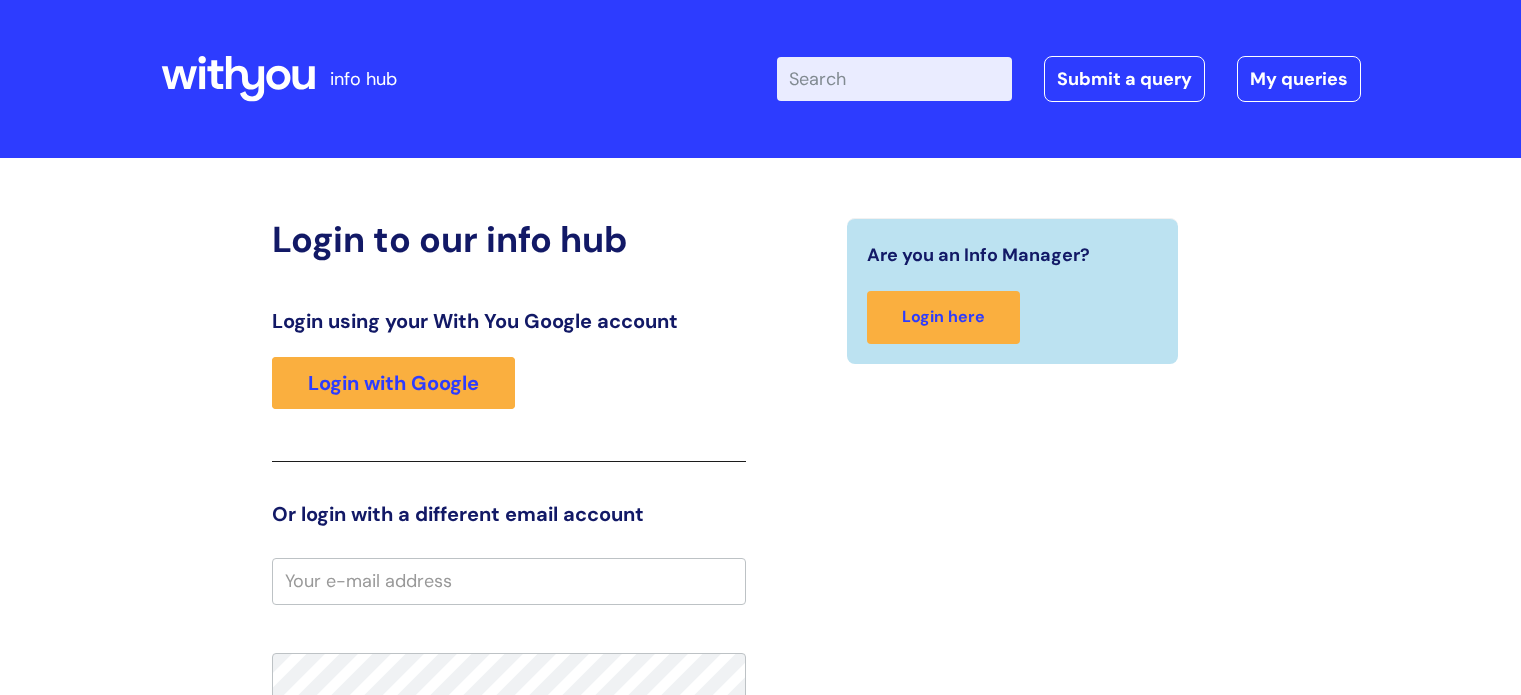 scroll, scrollTop: 0, scrollLeft: 0, axis: both 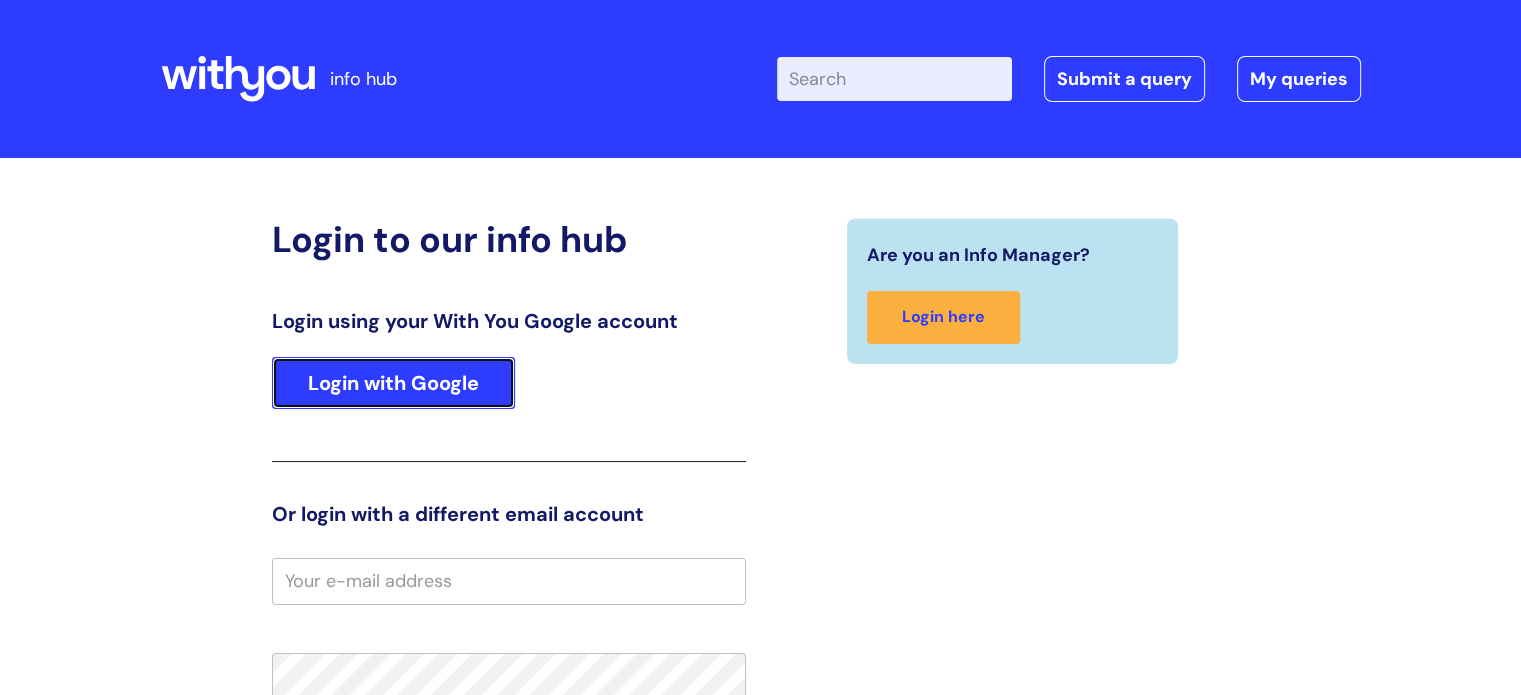 click on "Login with Google" at bounding box center (393, 383) 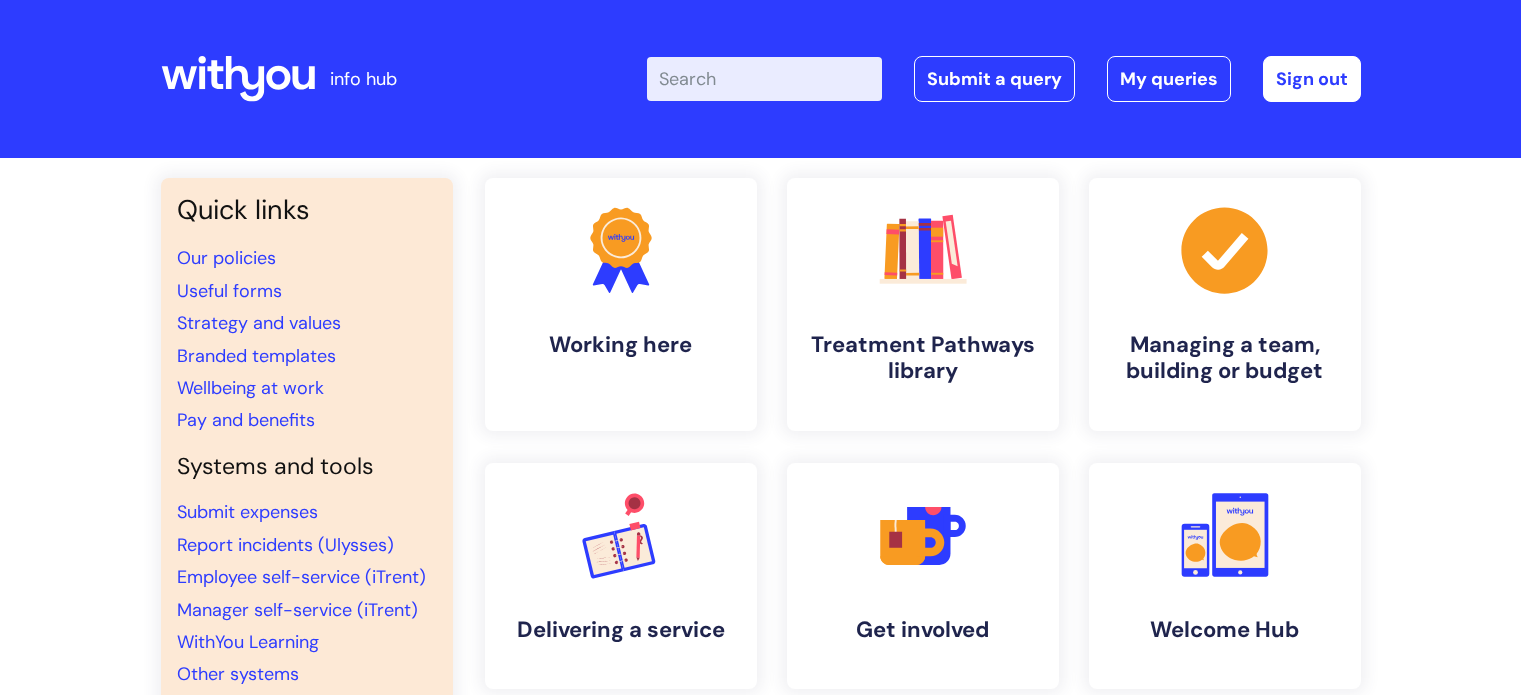 scroll, scrollTop: 0, scrollLeft: 0, axis: both 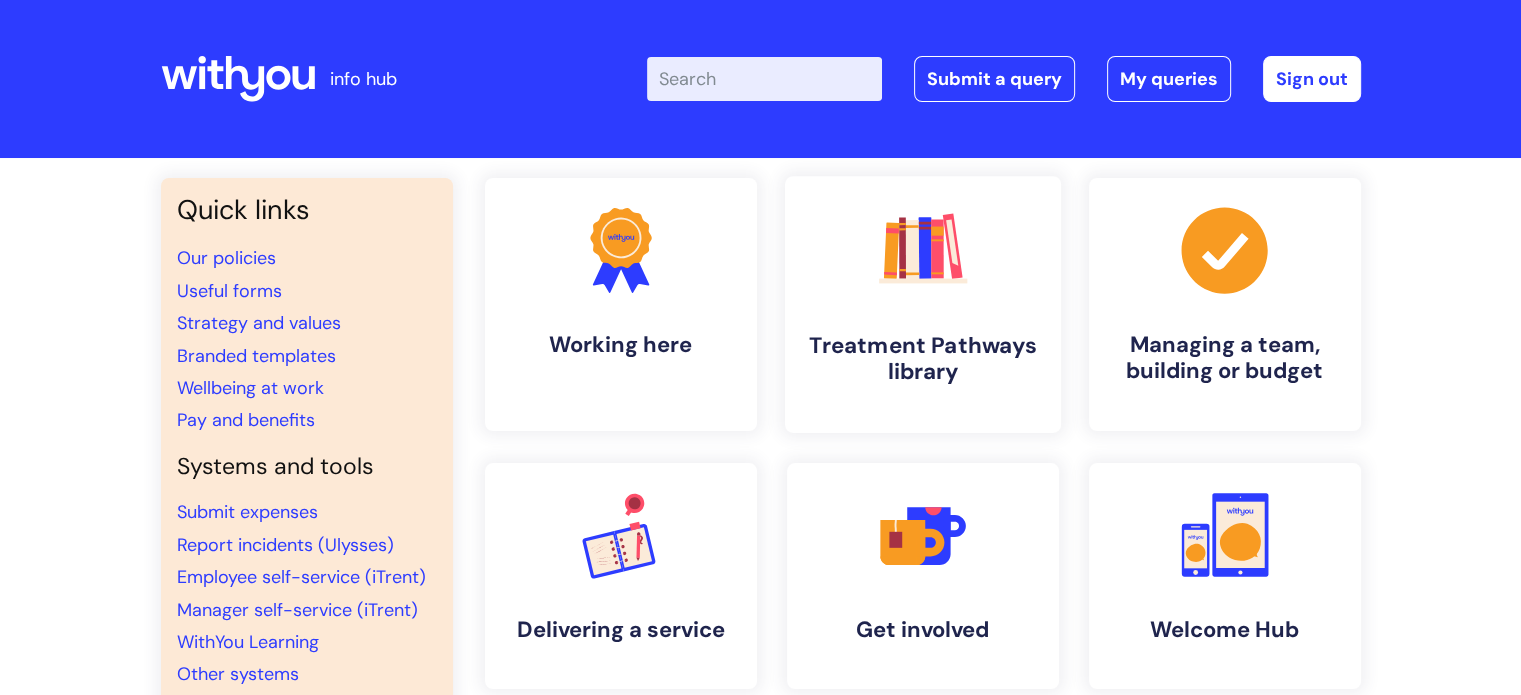click on ".cls-1{fill:#f89b22;}.cls-1,.cls-2,.cls-3,.cls-4,.cls-5,.cls-6,.cls-7{stroke-width:0px;}.cls-2{fill:#2d3cff;}.cls-3{fill:#3b2060;}.cls-4{fill:#5763ff;}.cls-5{fill:#a53144;}.cls-6{fill:#fe4e69;}.cls-7{fill:#028177;}
Treatment Pathways library" at bounding box center [922, 304] 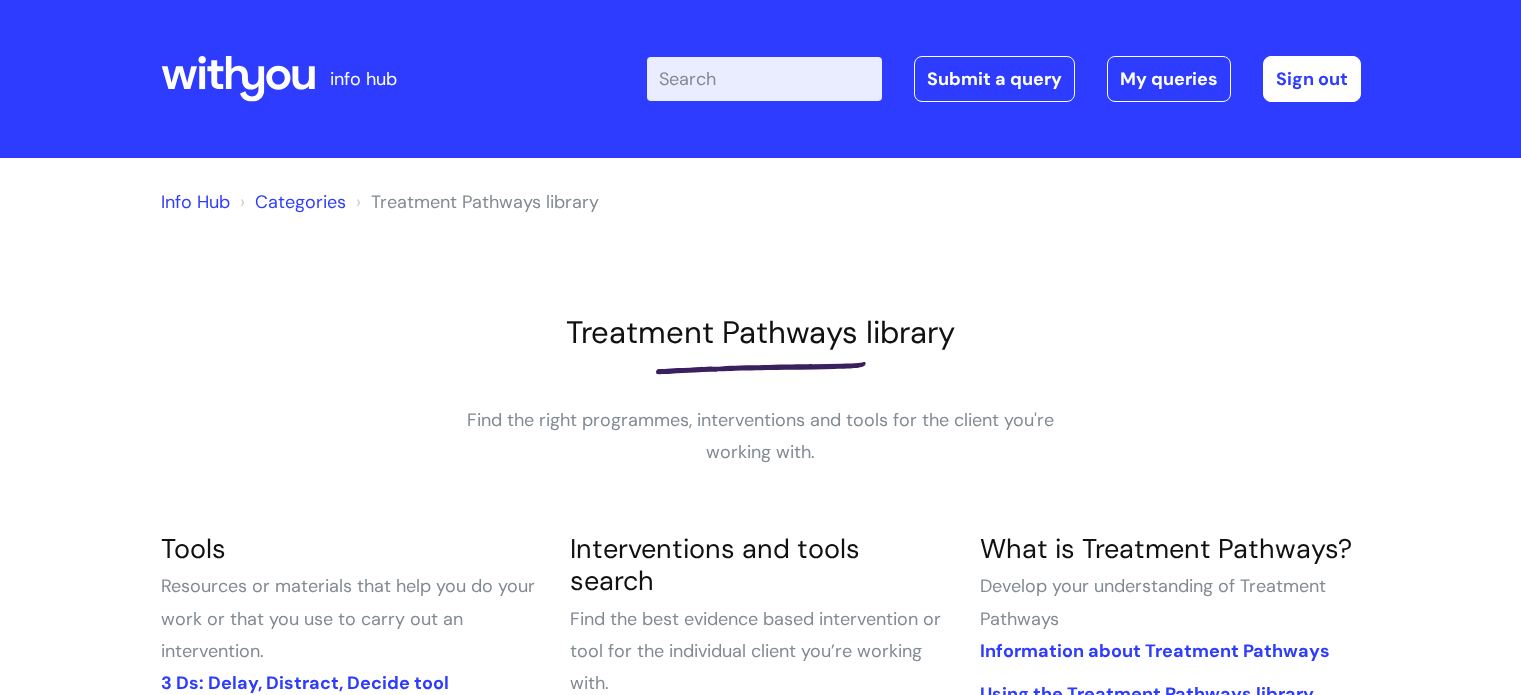 scroll, scrollTop: 0, scrollLeft: 0, axis: both 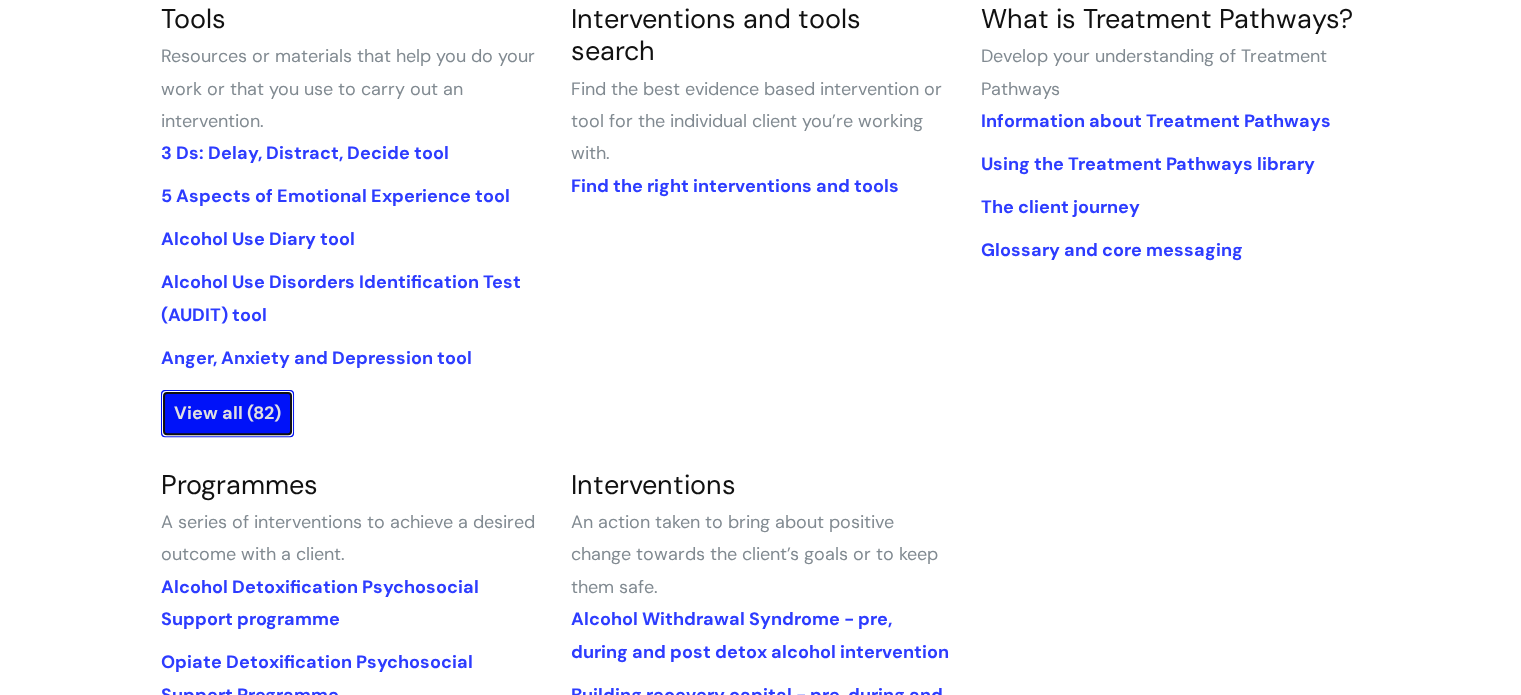 click on "View all (82)" at bounding box center (227, 413) 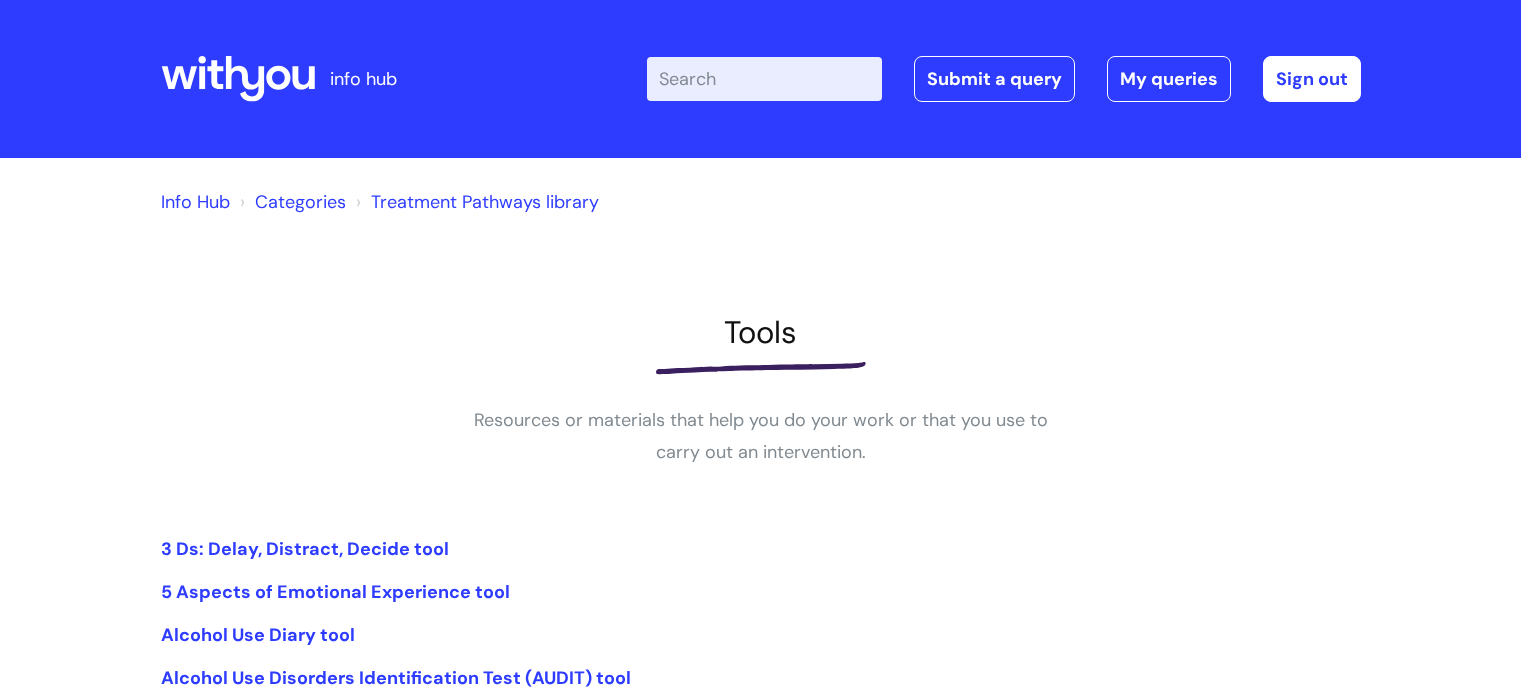 scroll, scrollTop: 0, scrollLeft: 0, axis: both 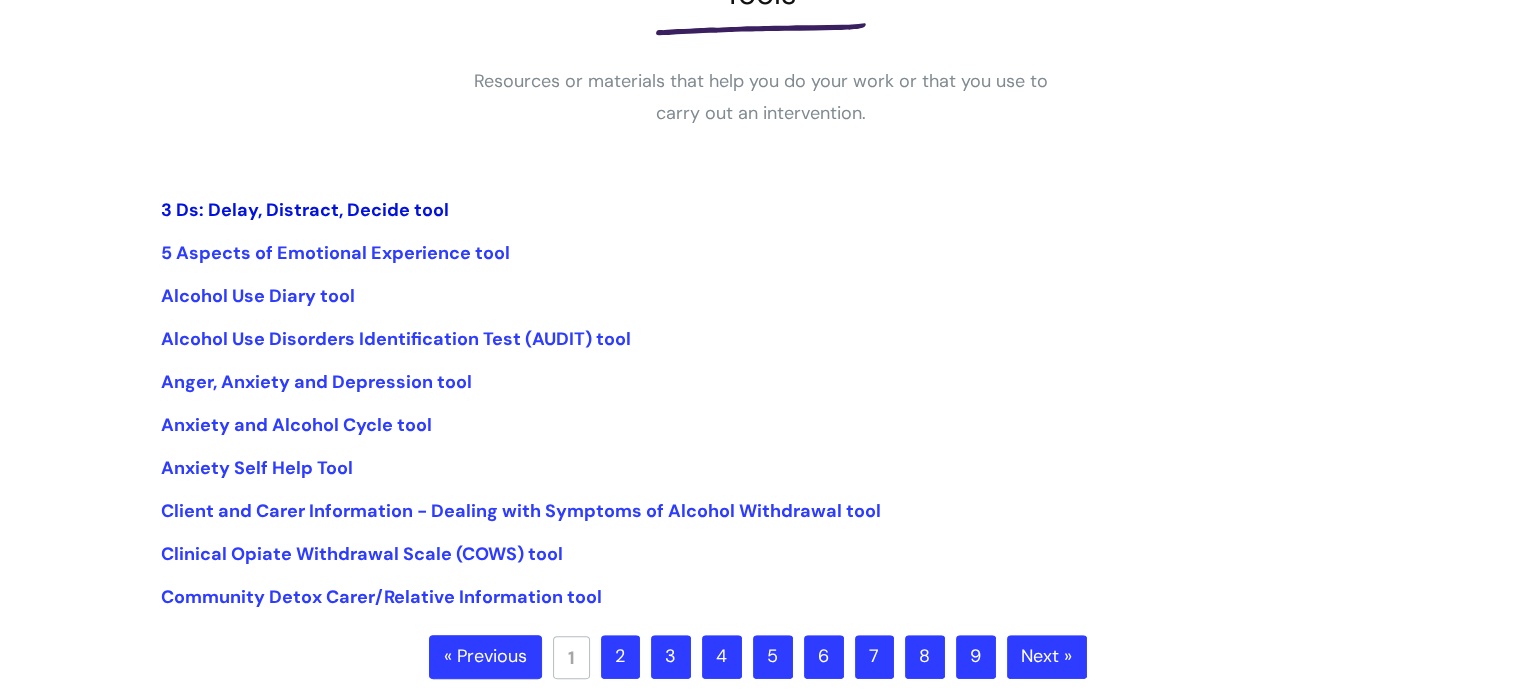 click on "3 Ds: Delay, Distract, Decide tool" at bounding box center [305, 210] 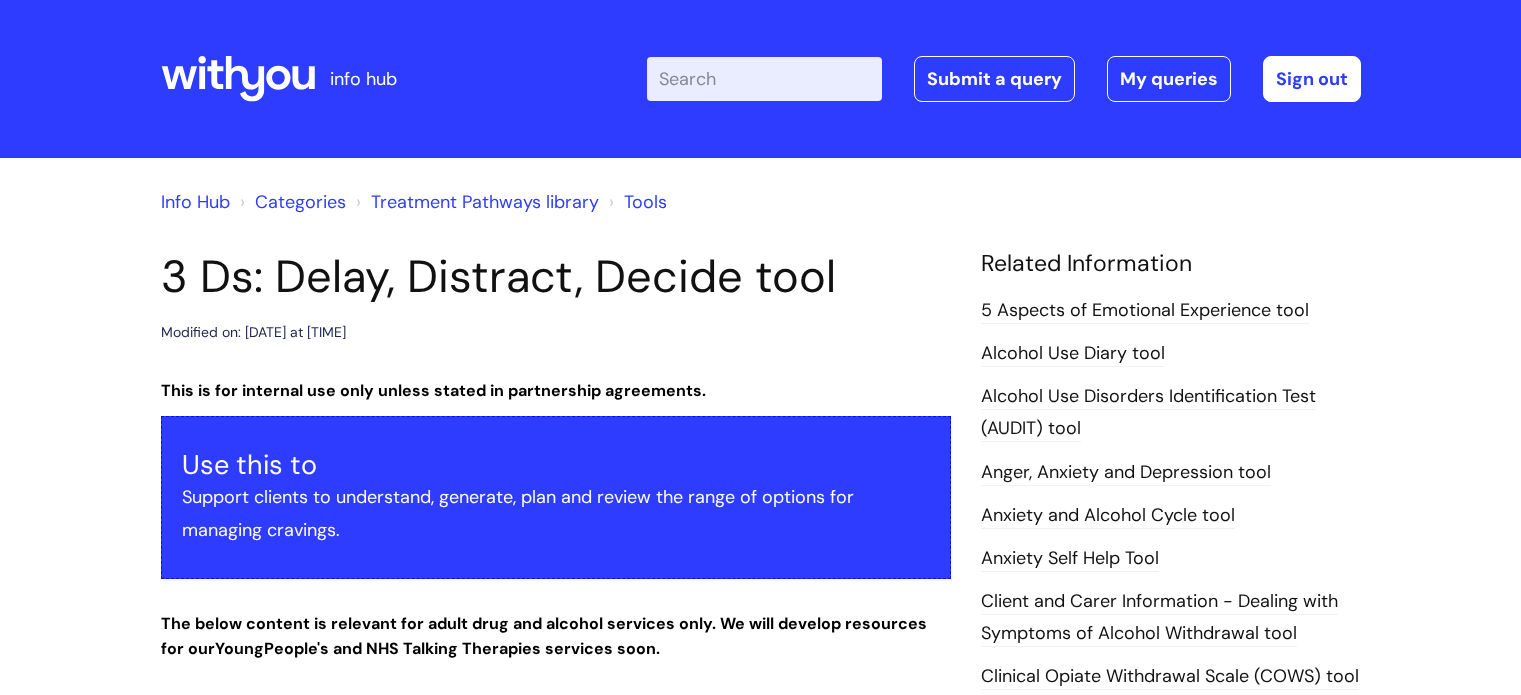 scroll, scrollTop: 0, scrollLeft: 0, axis: both 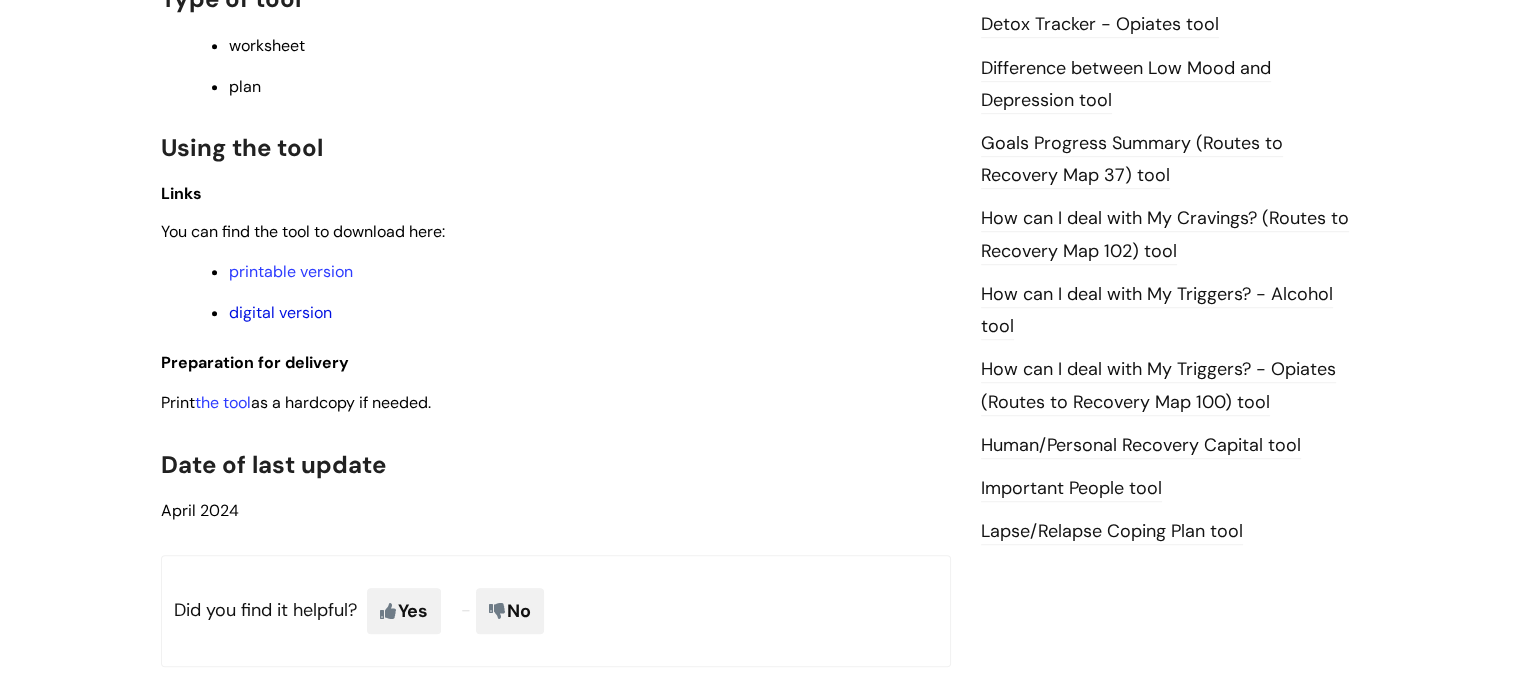 click on "digital version" at bounding box center [280, 312] 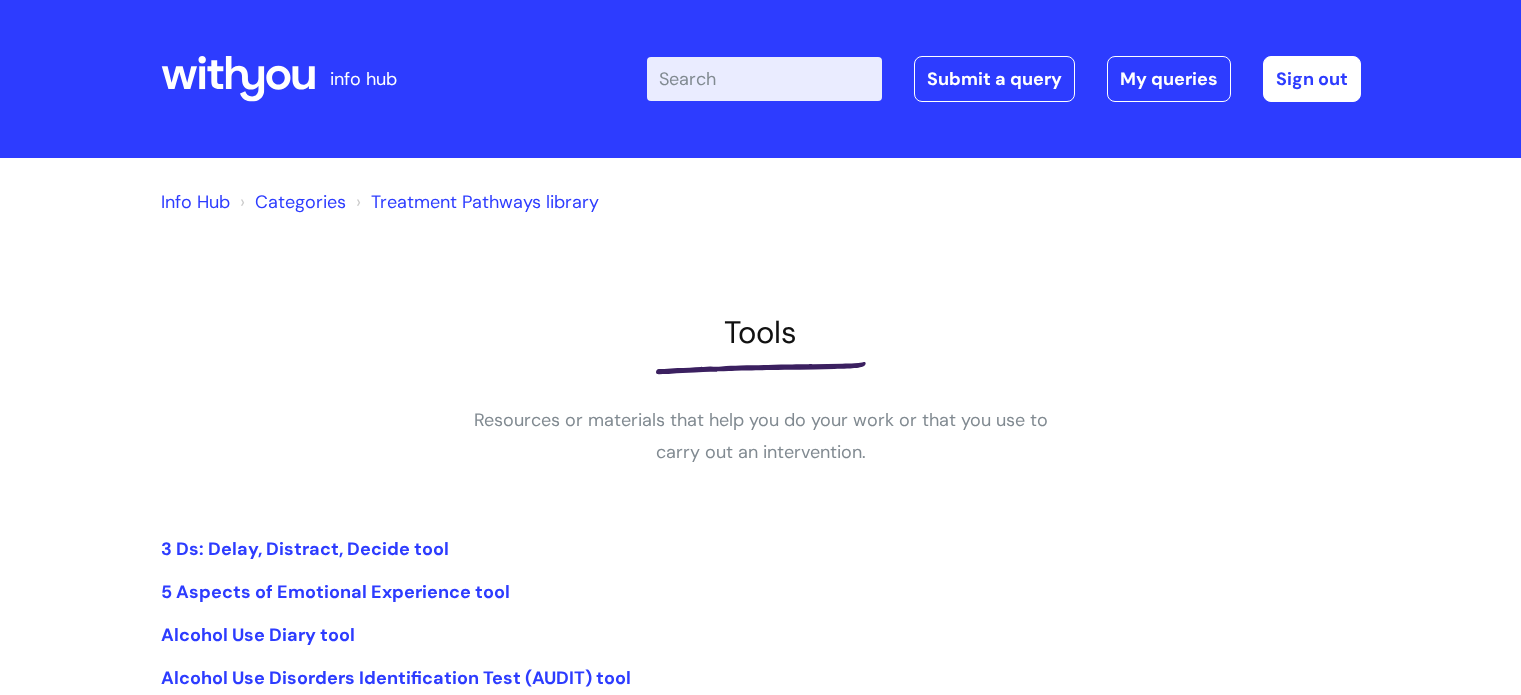 scroll, scrollTop: 340, scrollLeft: 0, axis: vertical 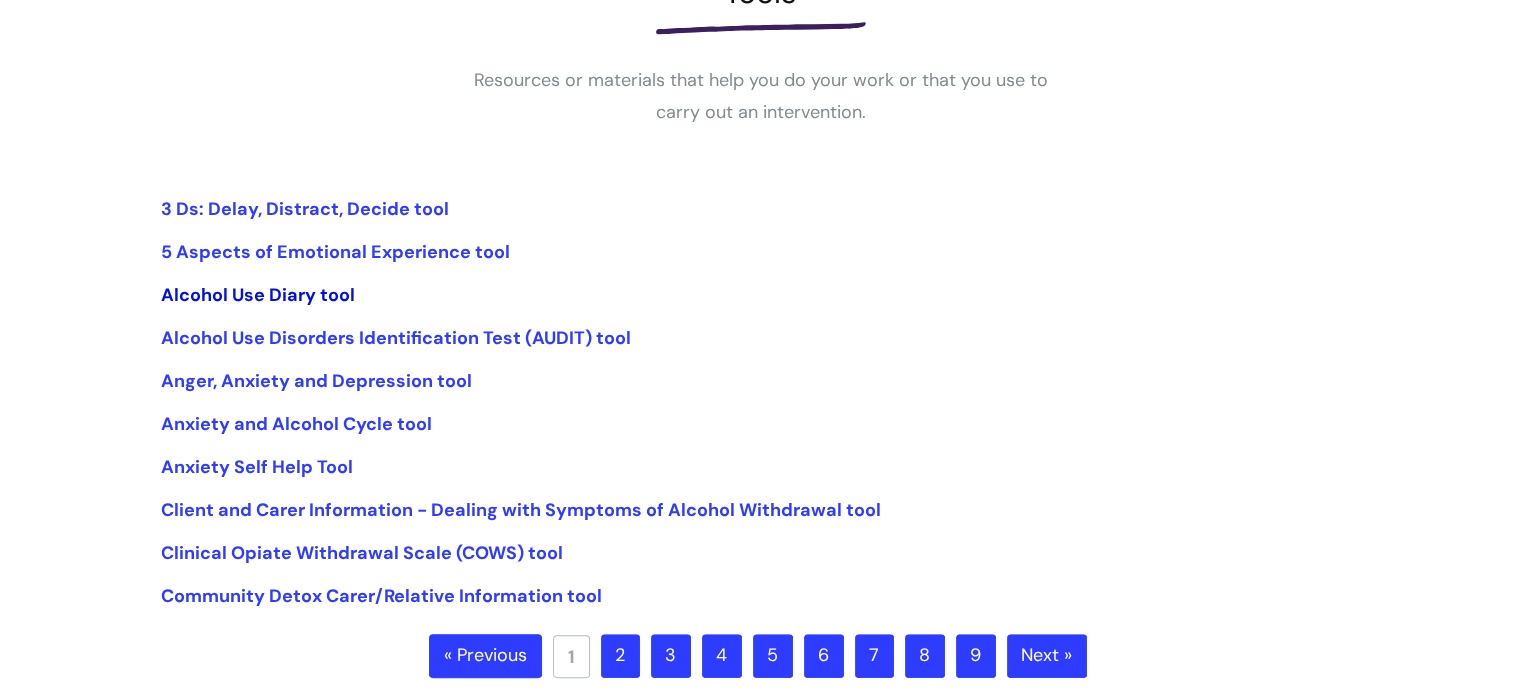 click on "Alcohol Use Diary tool" at bounding box center (258, 295) 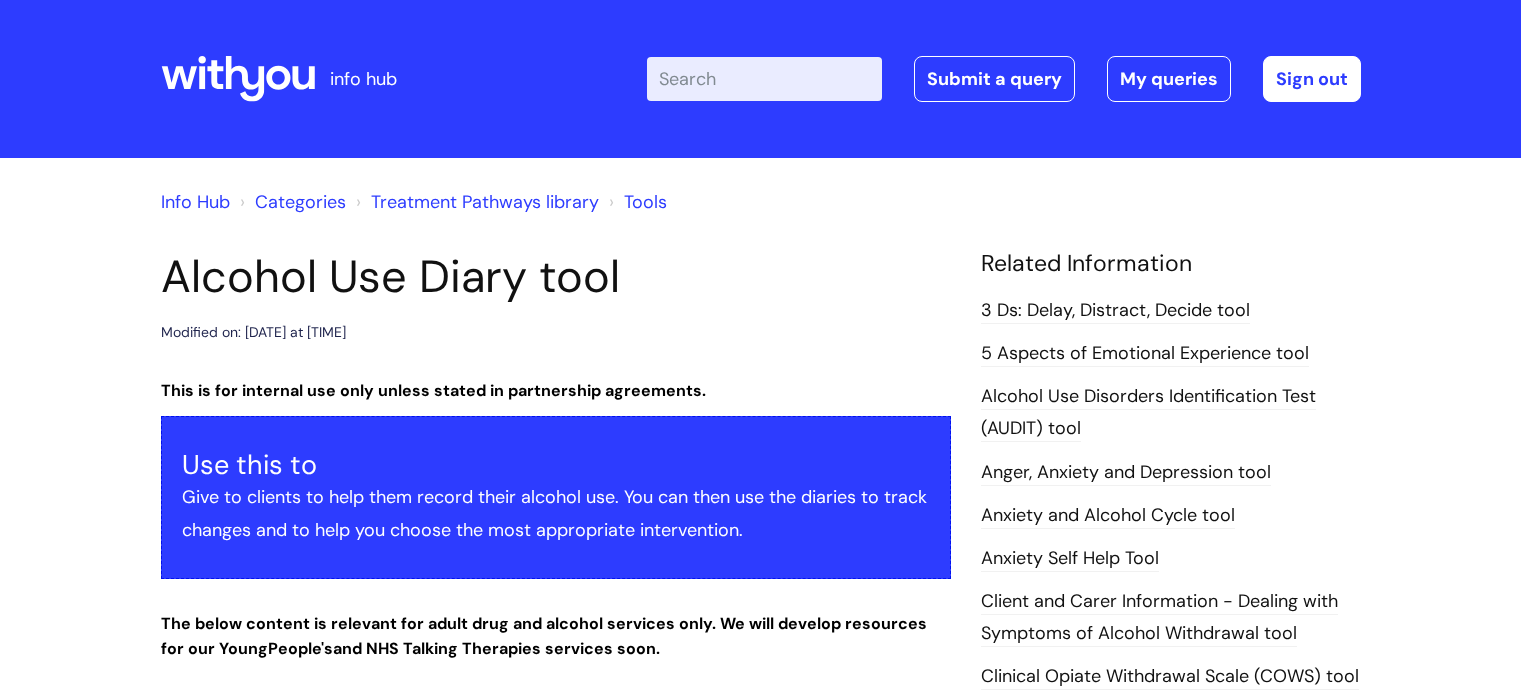 scroll, scrollTop: 0, scrollLeft: 0, axis: both 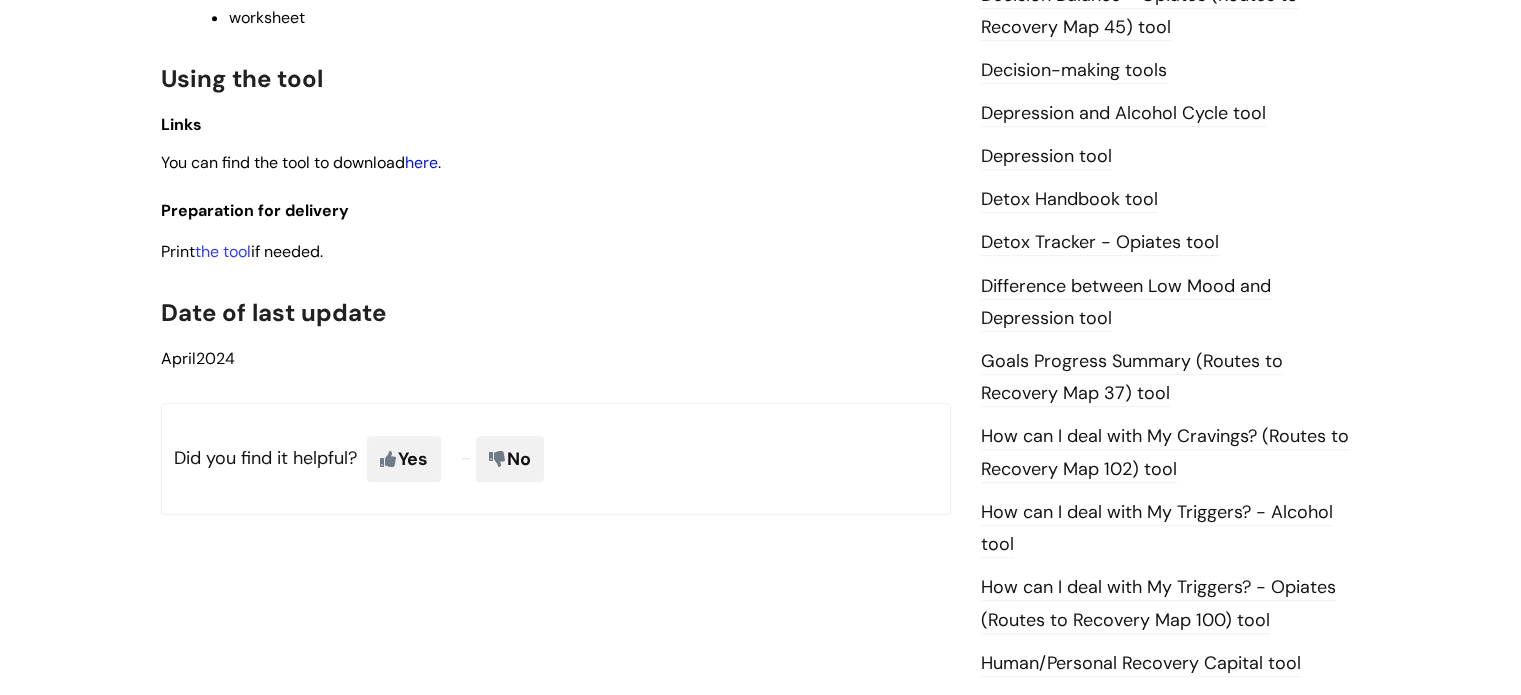 click on "here" at bounding box center [421, 162] 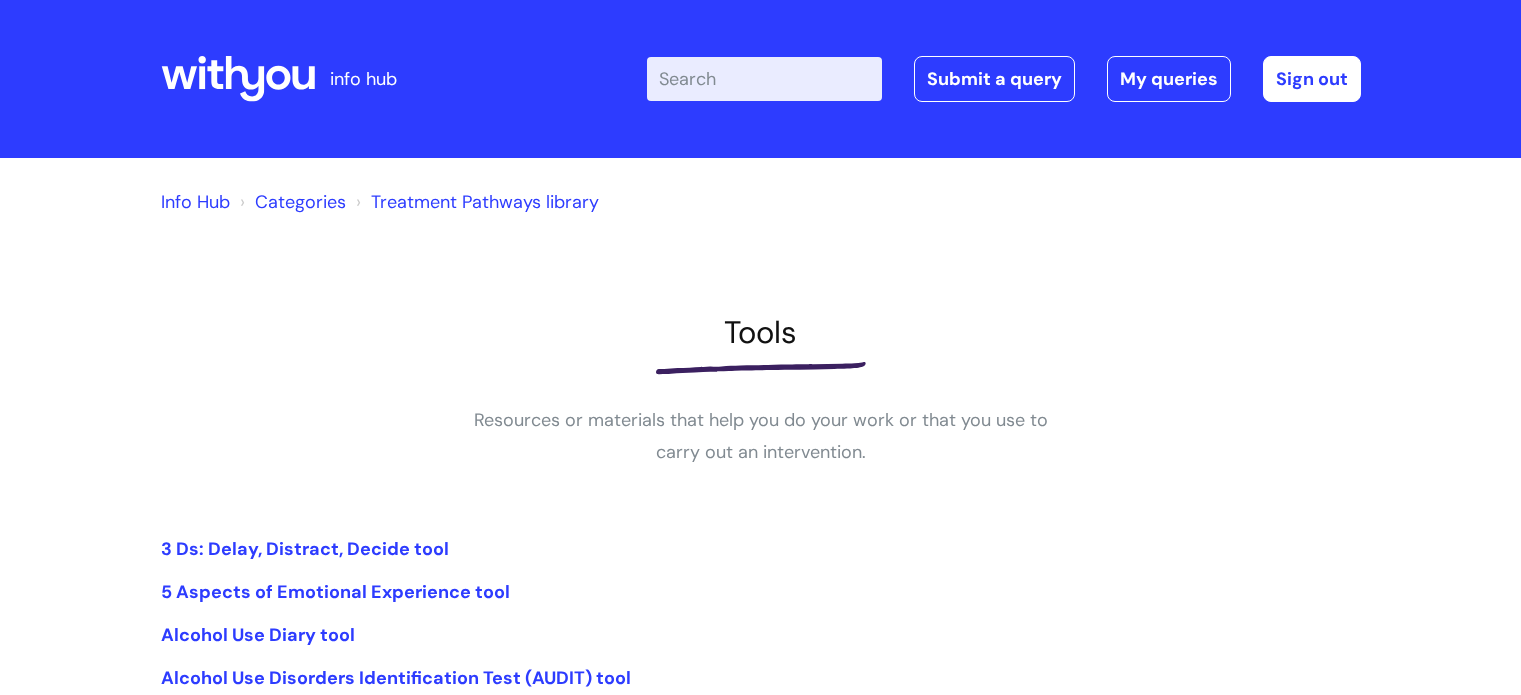 scroll, scrollTop: 340, scrollLeft: 0, axis: vertical 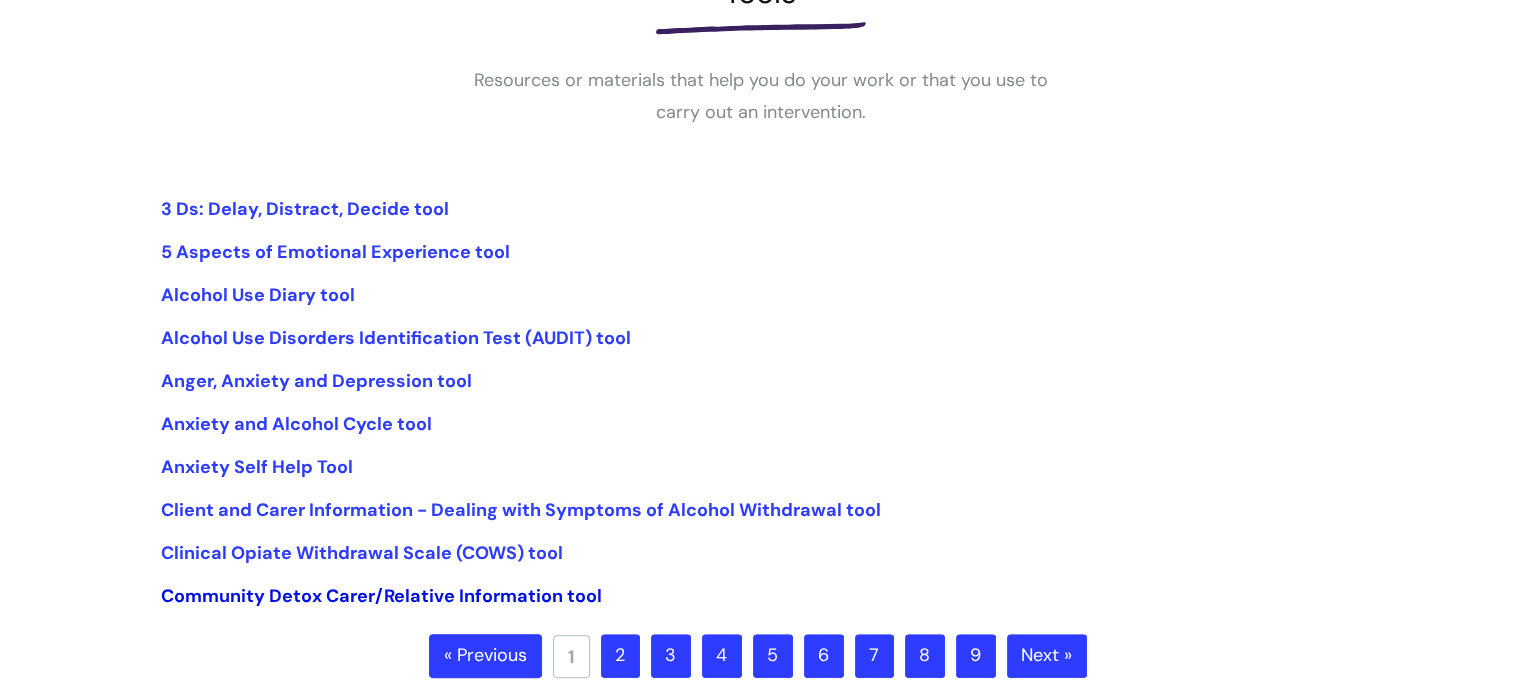 click on "Community Detox Carer/Relative Information tool" at bounding box center (381, 596) 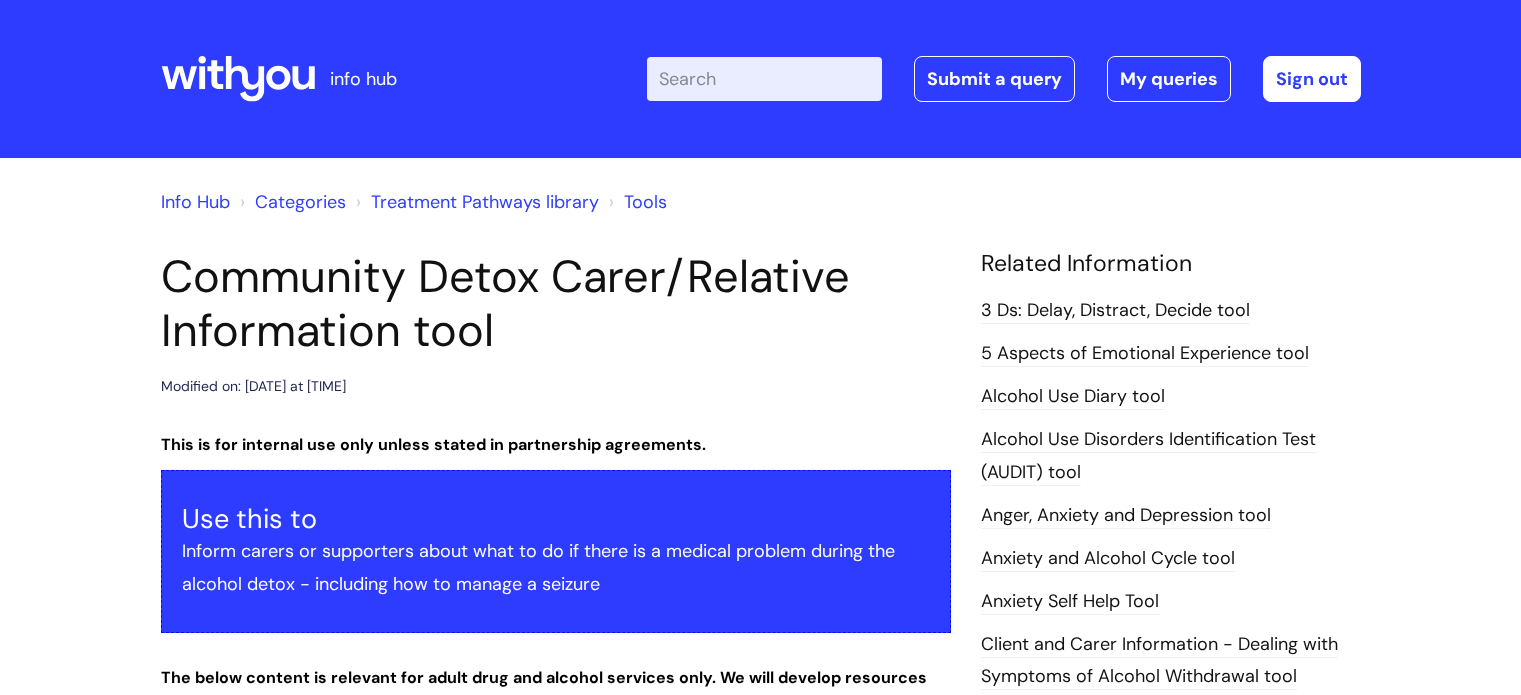 scroll, scrollTop: 0, scrollLeft: 0, axis: both 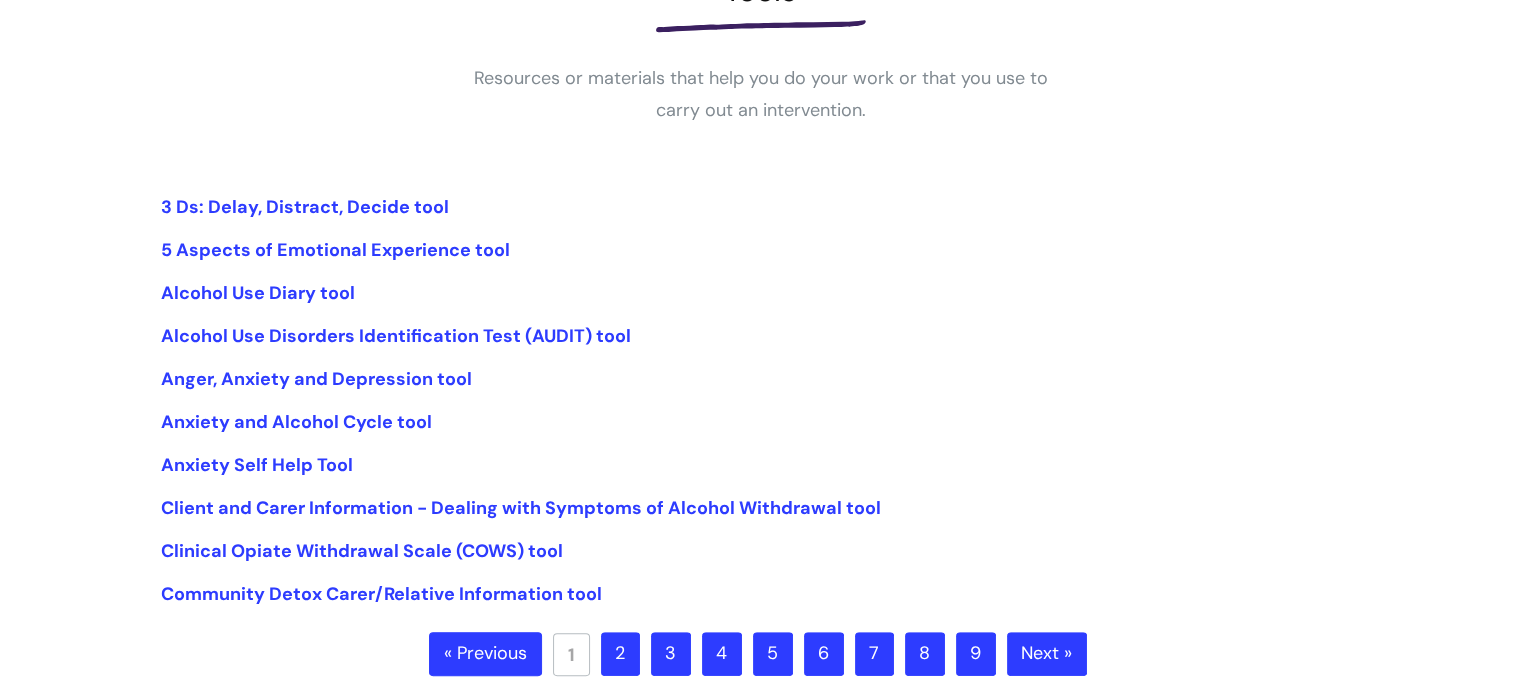 click on "2" at bounding box center (620, 654) 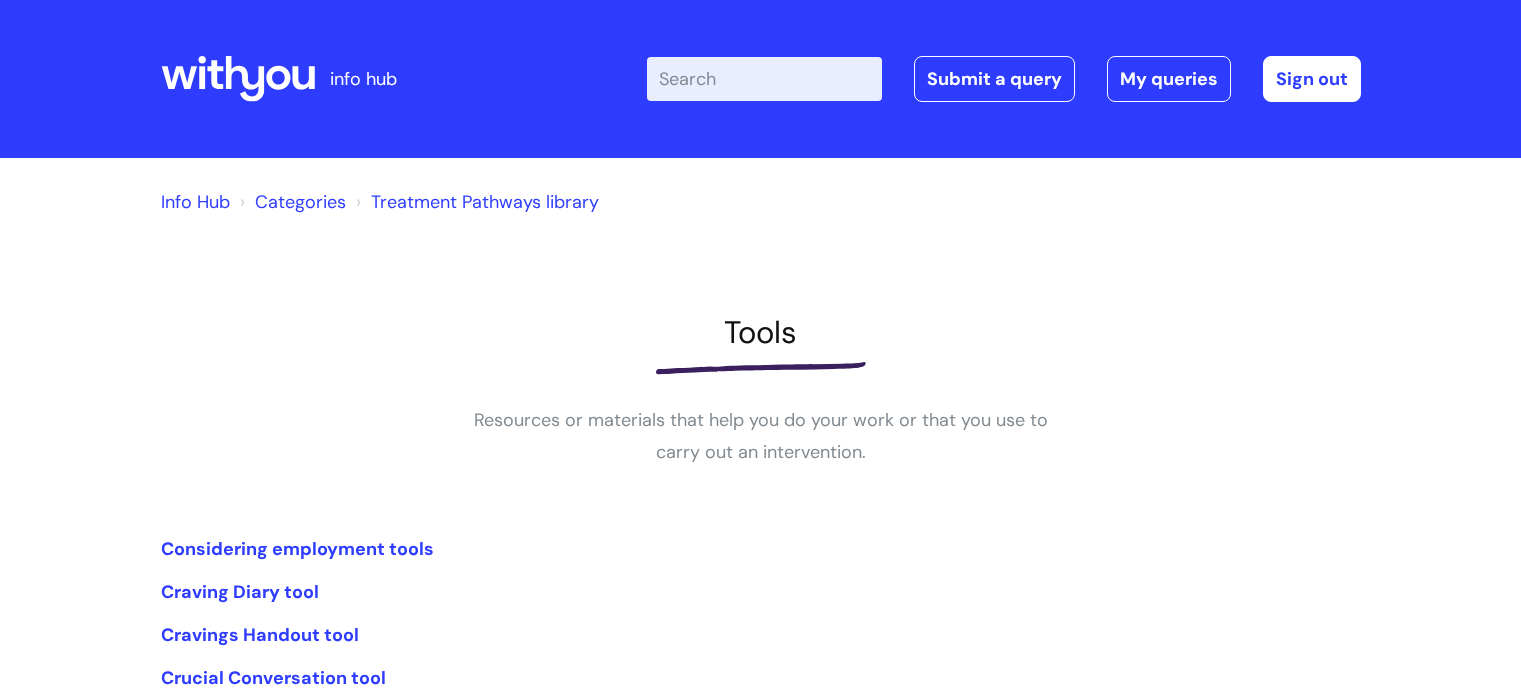 scroll, scrollTop: 0, scrollLeft: 0, axis: both 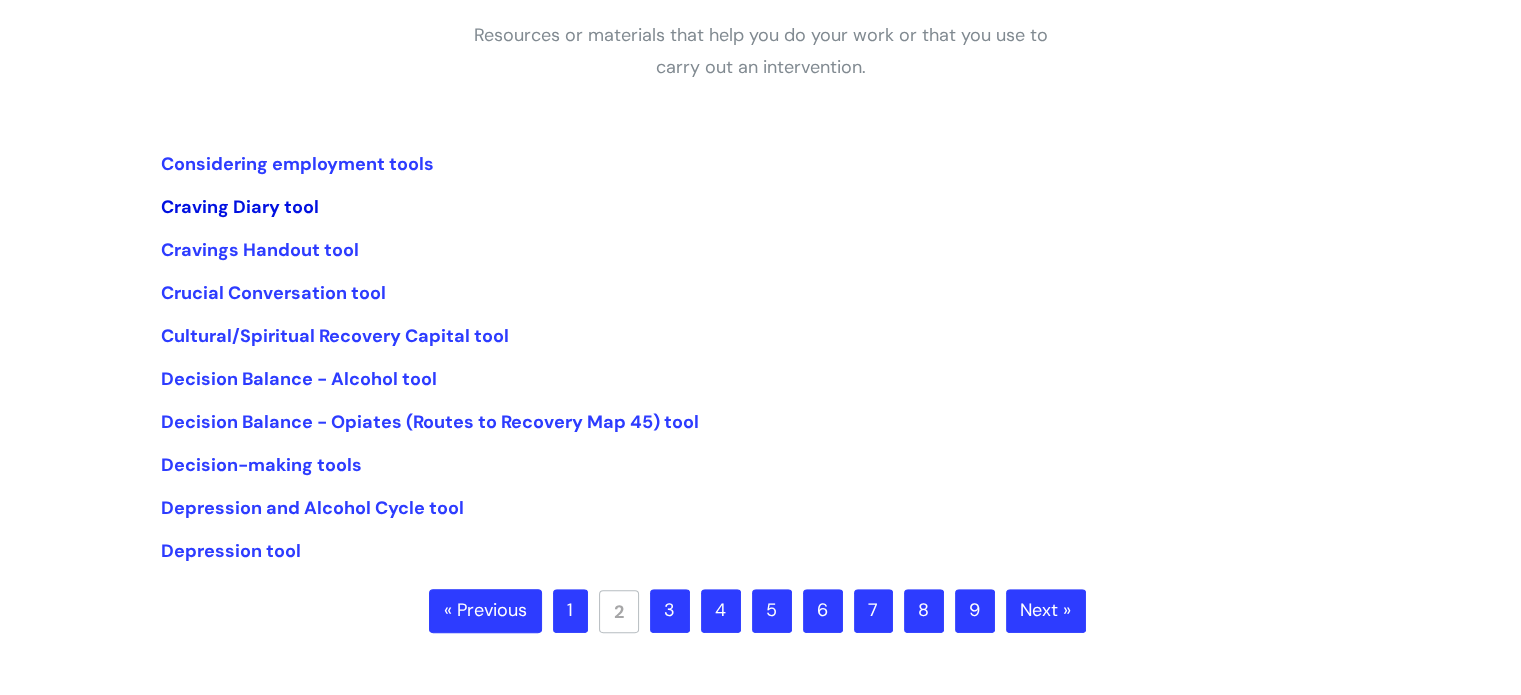 click on "Craving Diary tool" at bounding box center (240, 207) 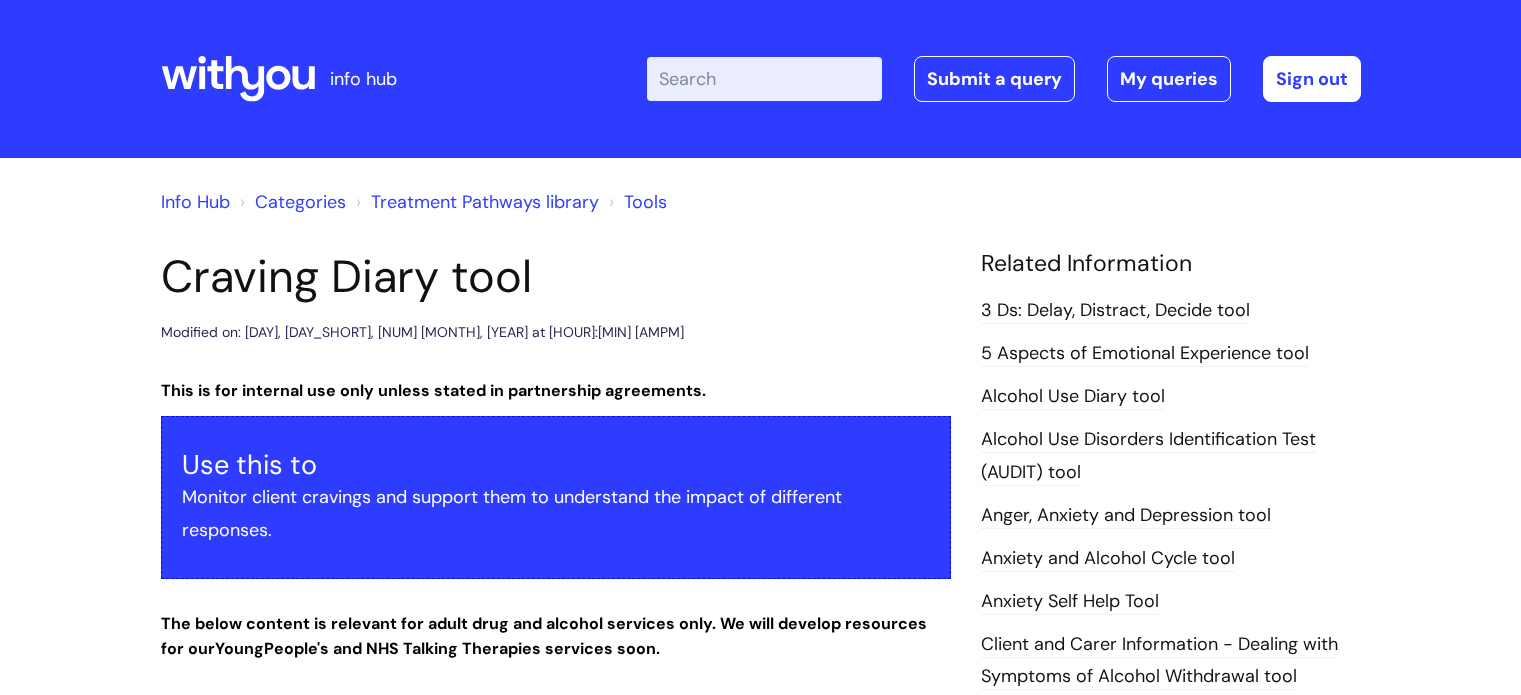 scroll, scrollTop: 0, scrollLeft: 0, axis: both 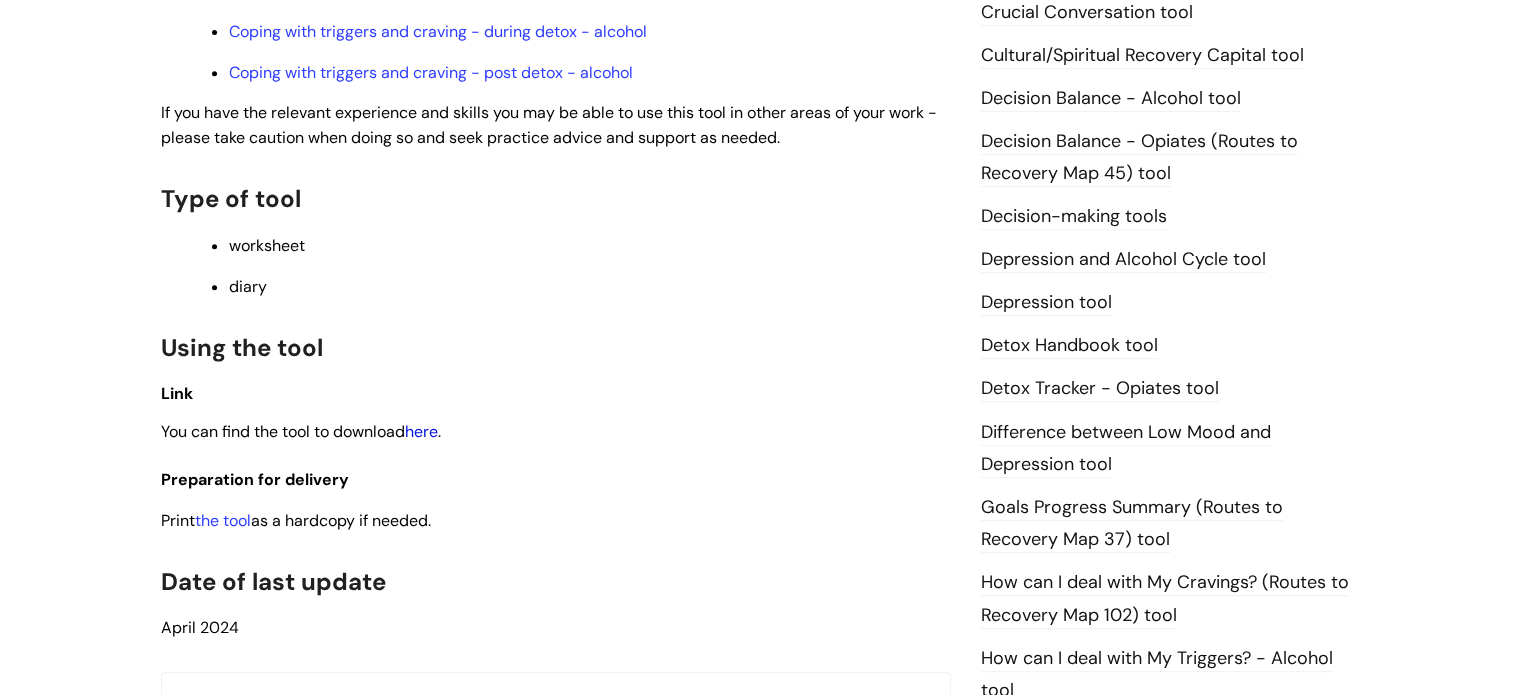 click on "here" at bounding box center [421, 431] 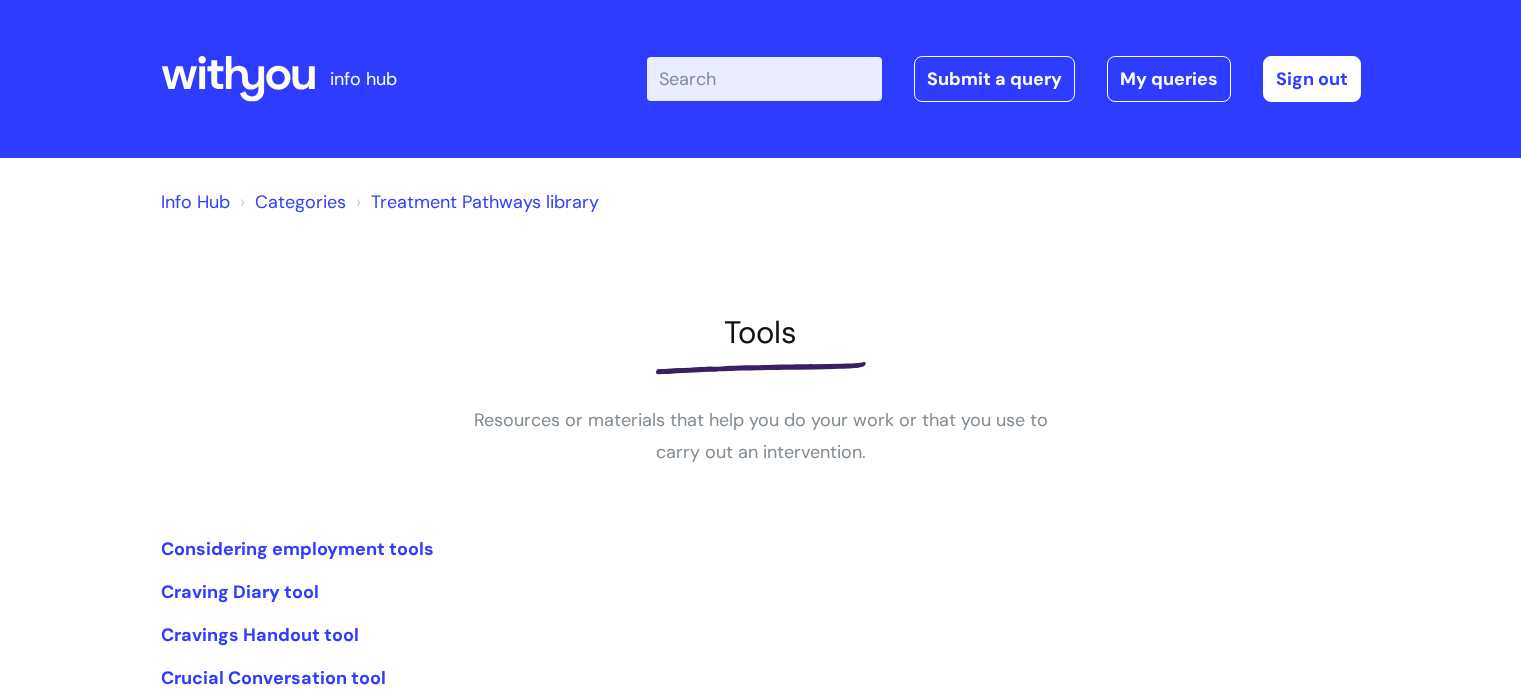 scroll, scrollTop: 385, scrollLeft: 0, axis: vertical 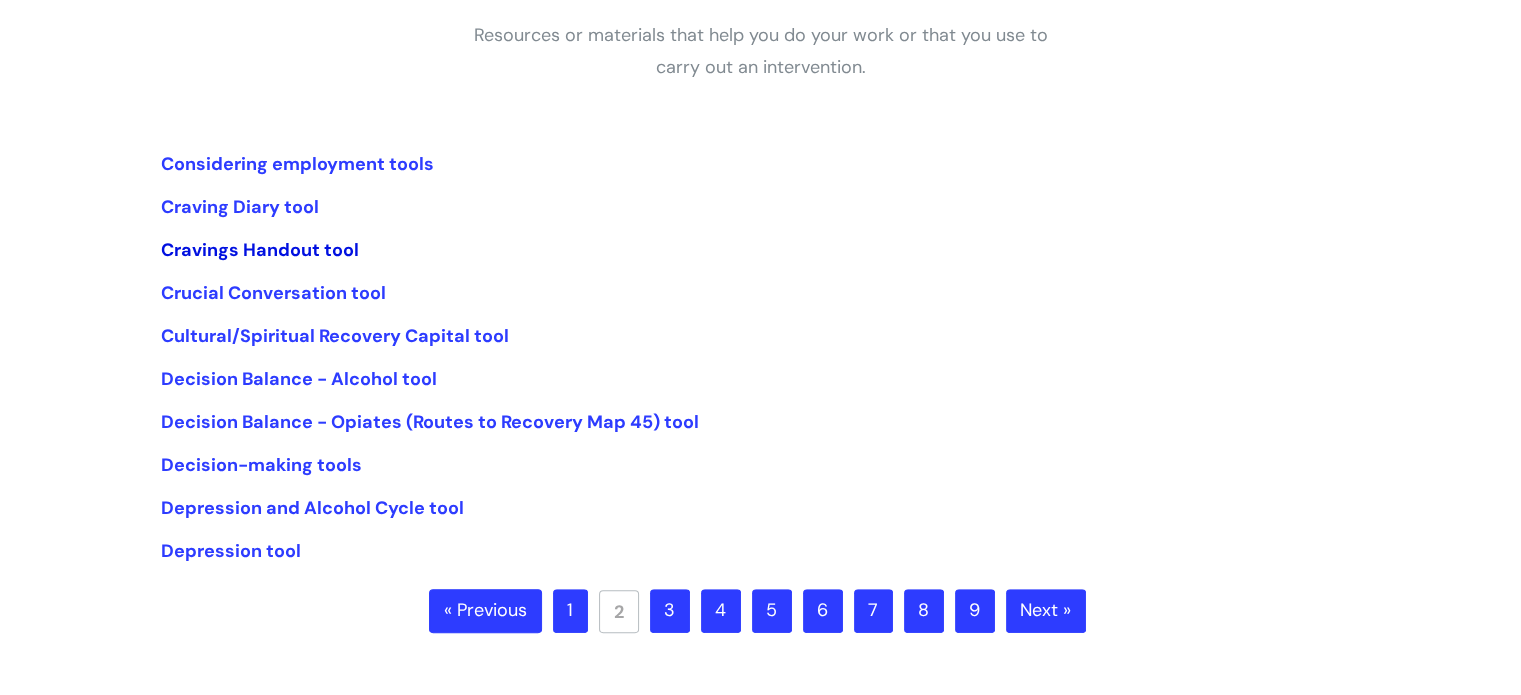 click on "Cravings Handout tool" at bounding box center [260, 250] 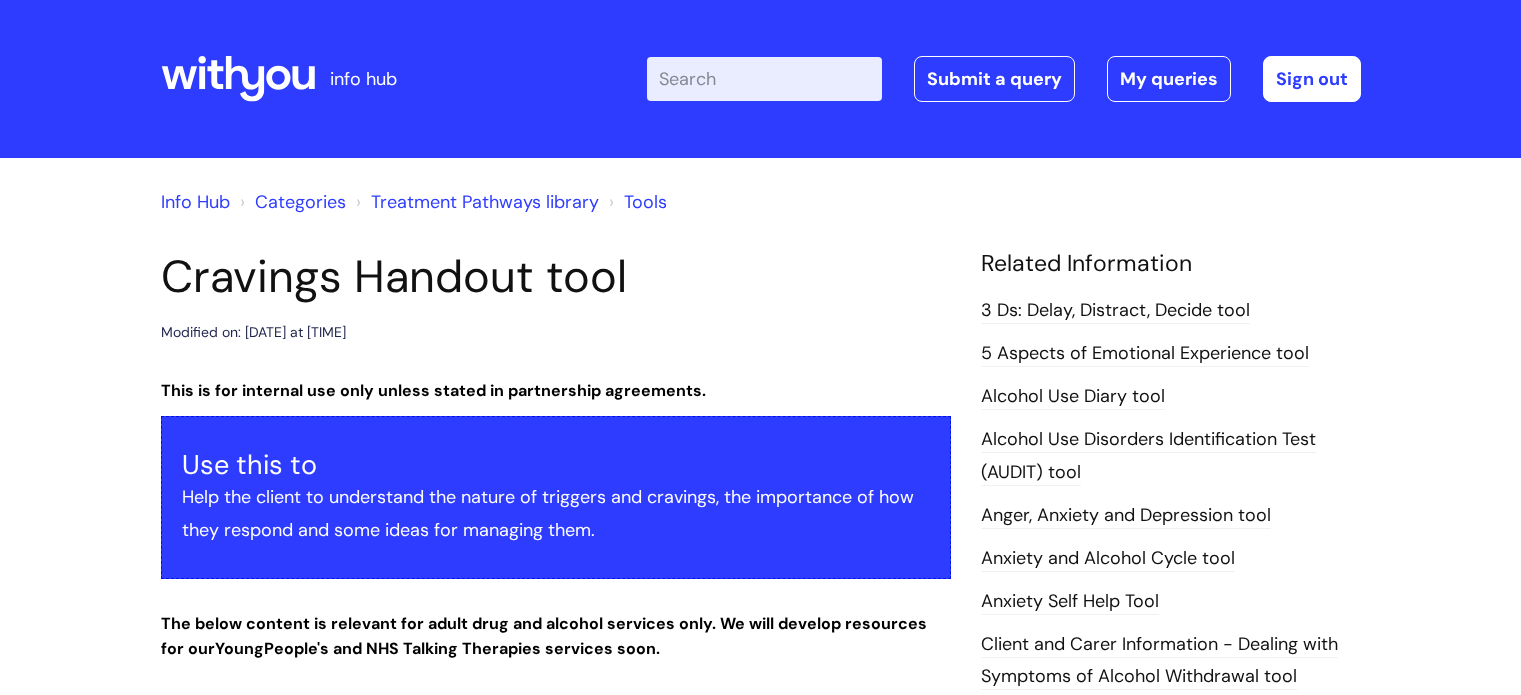 scroll, scrollTop: 0, scrollLeft: 0, axis: both 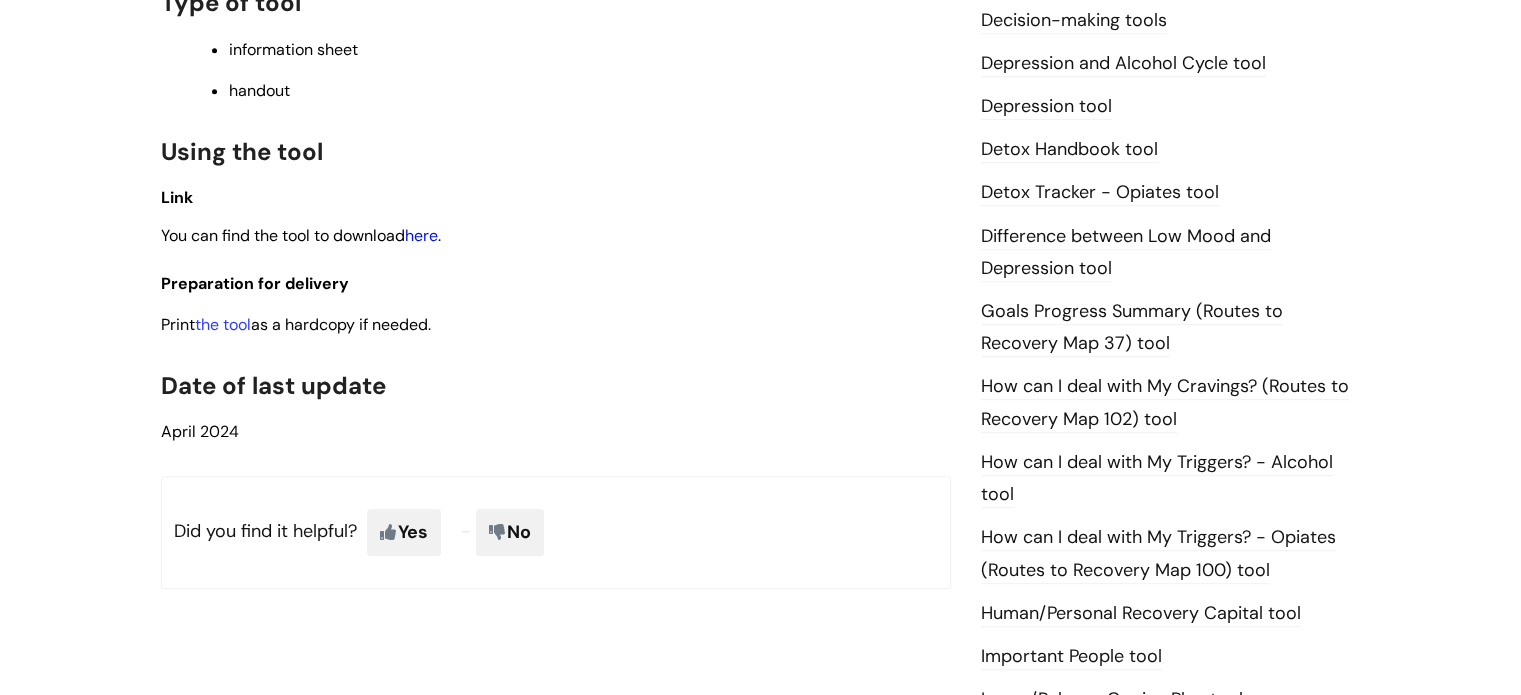 click on "here" at bounding box center [421, 235] 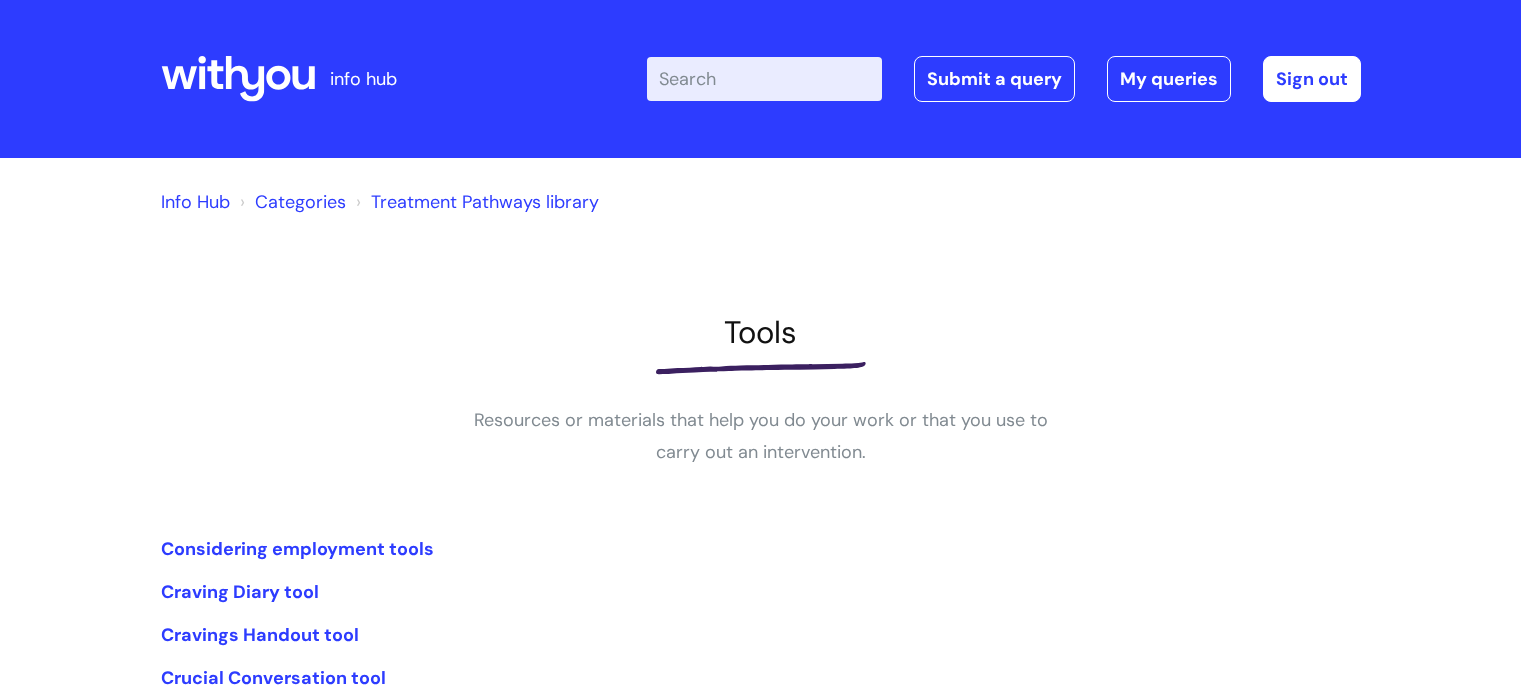 scroll, scrollTop: 385, scrollLeft: 0, axis: vertical 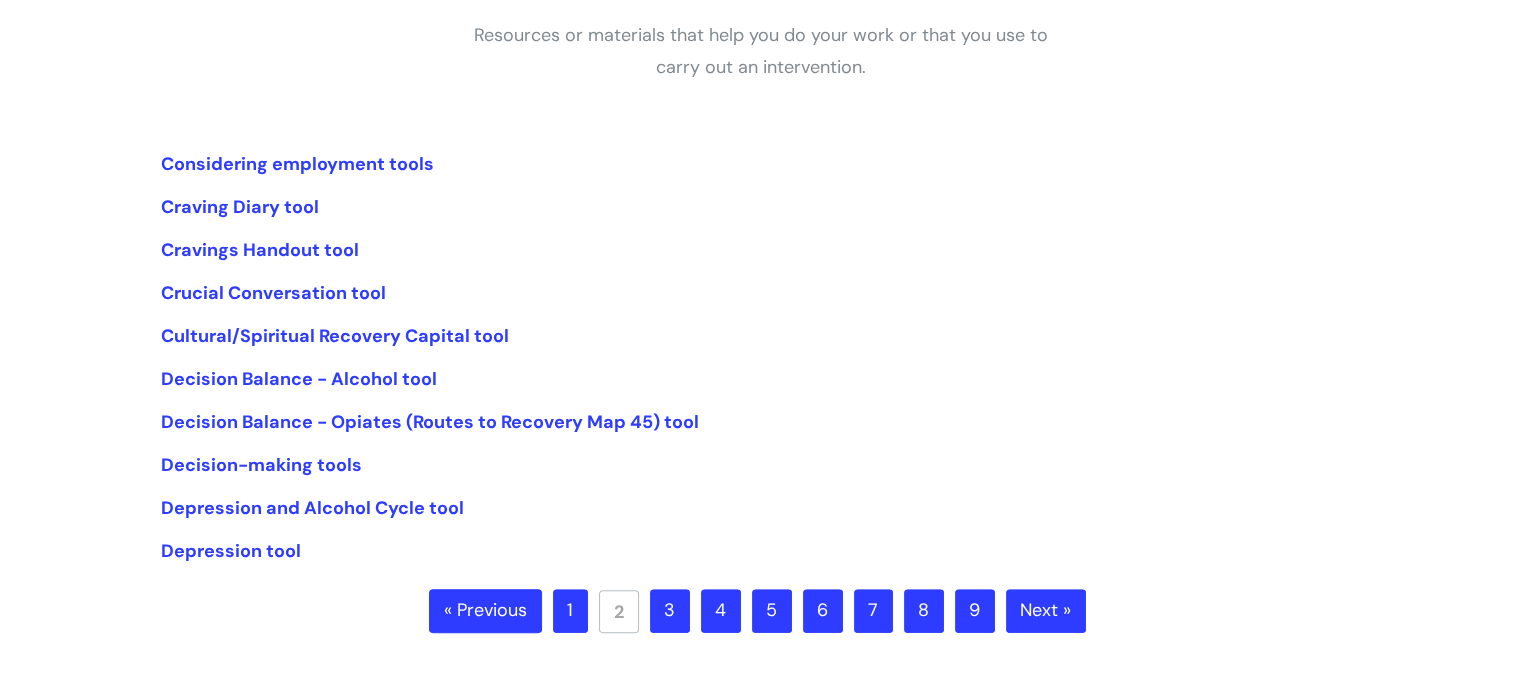 click on "3" at bounding box center (670, 611) 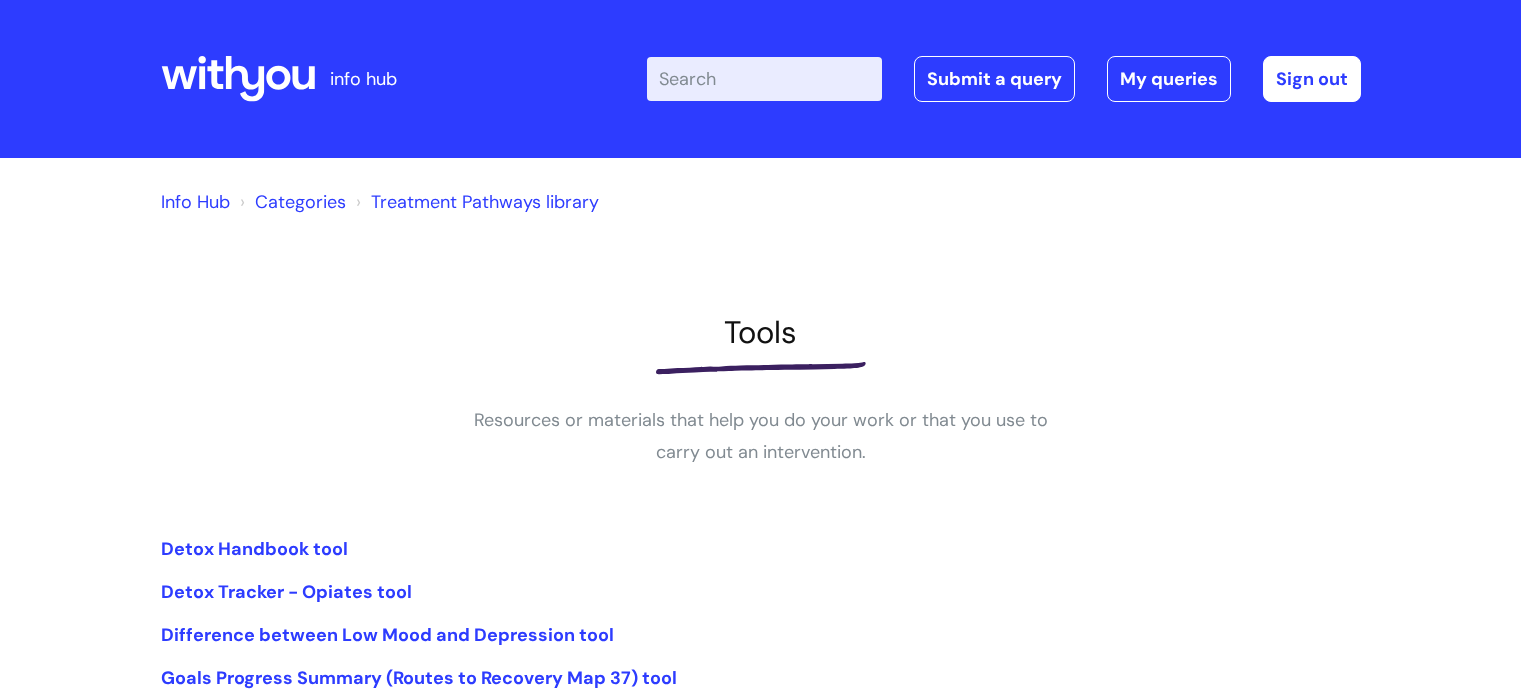 scroll, scrollTop: 0, scrollLeft: 0, axis: both 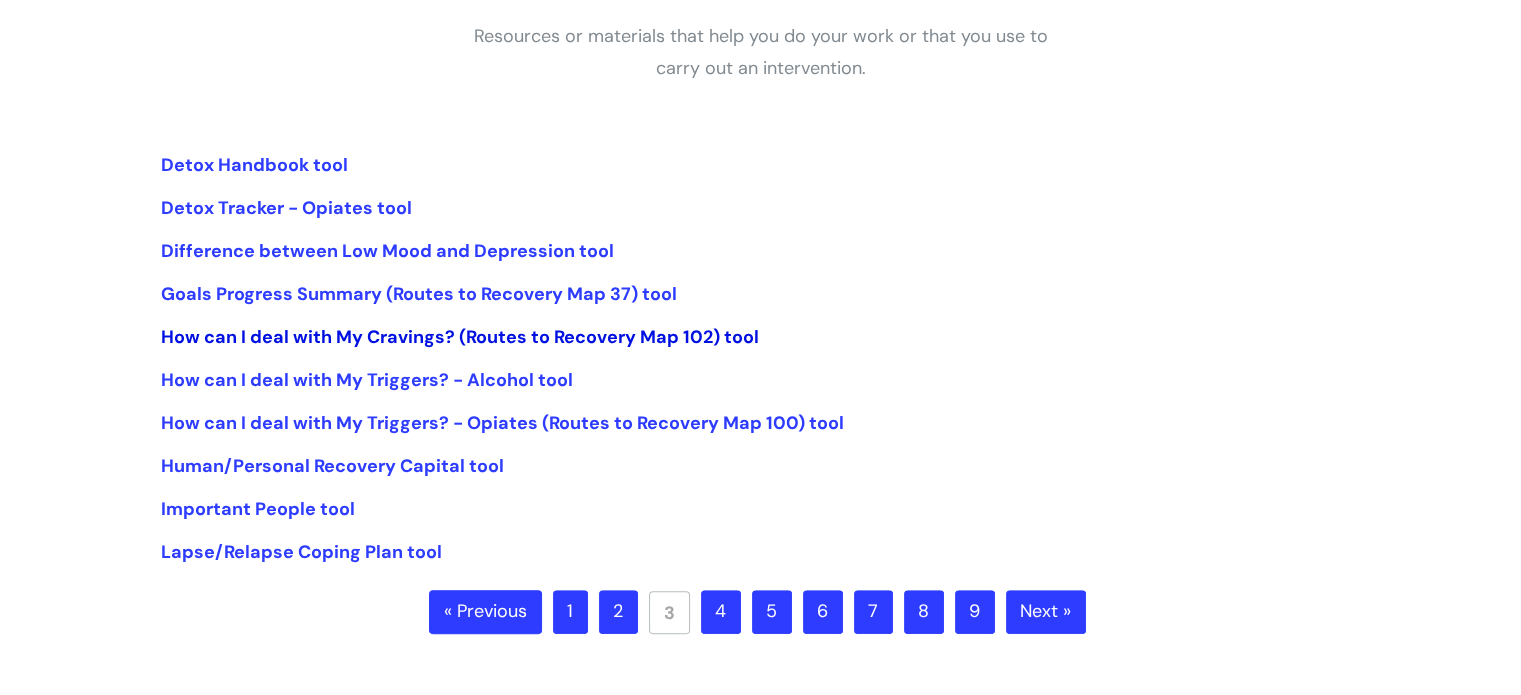 click on "How can I deal with My Cravings? (Routes to Recovery Map 102) tool" at bounding box center [460, 337] 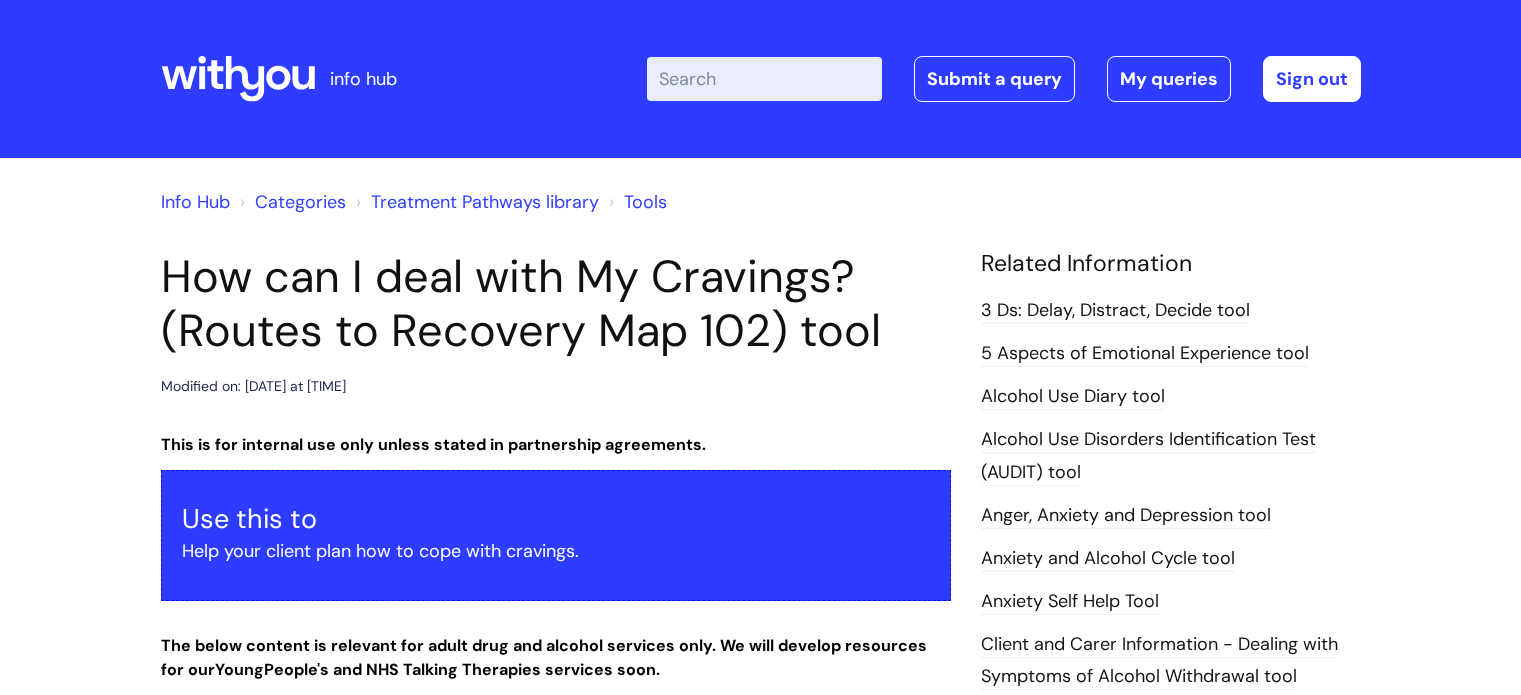 scroll, scrollTop: 0, scrollLeft: 0, axis: both 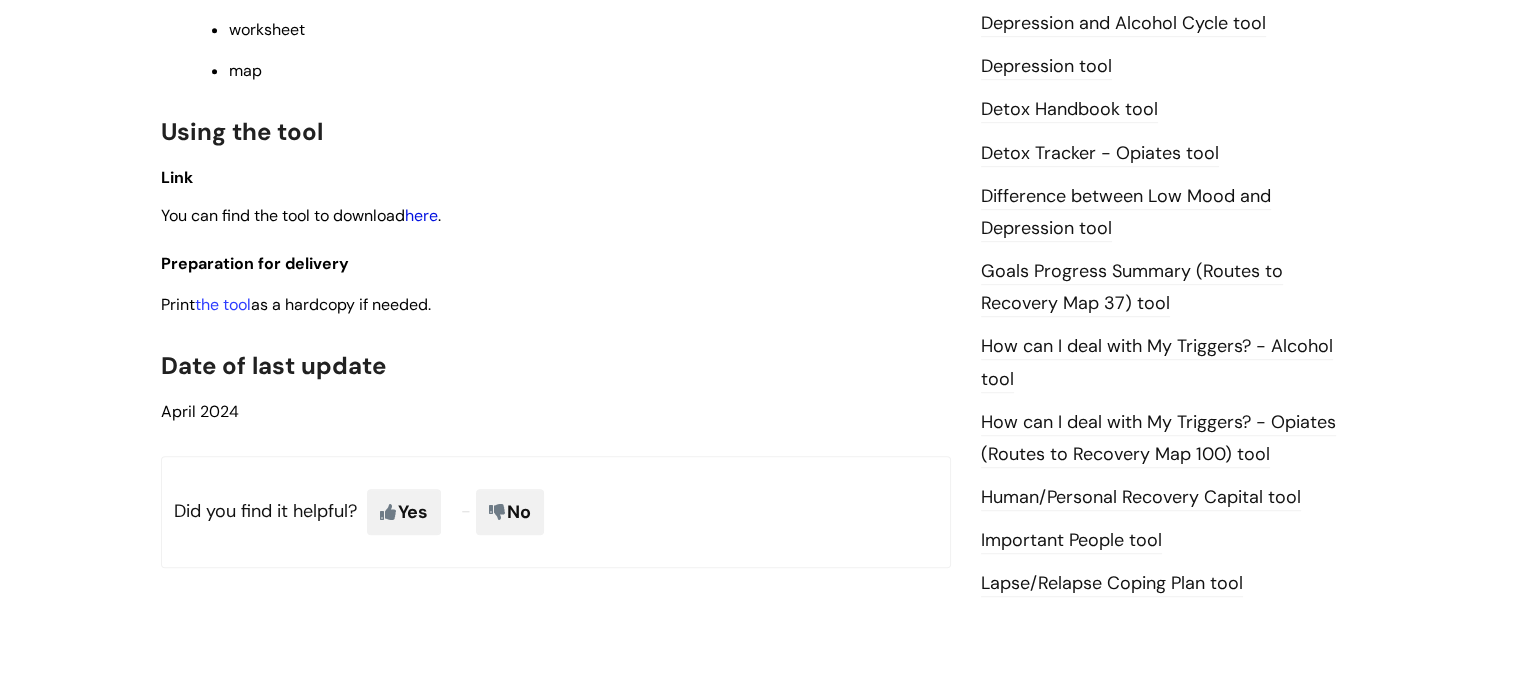 click on "here" at bounding box center [421, 215] 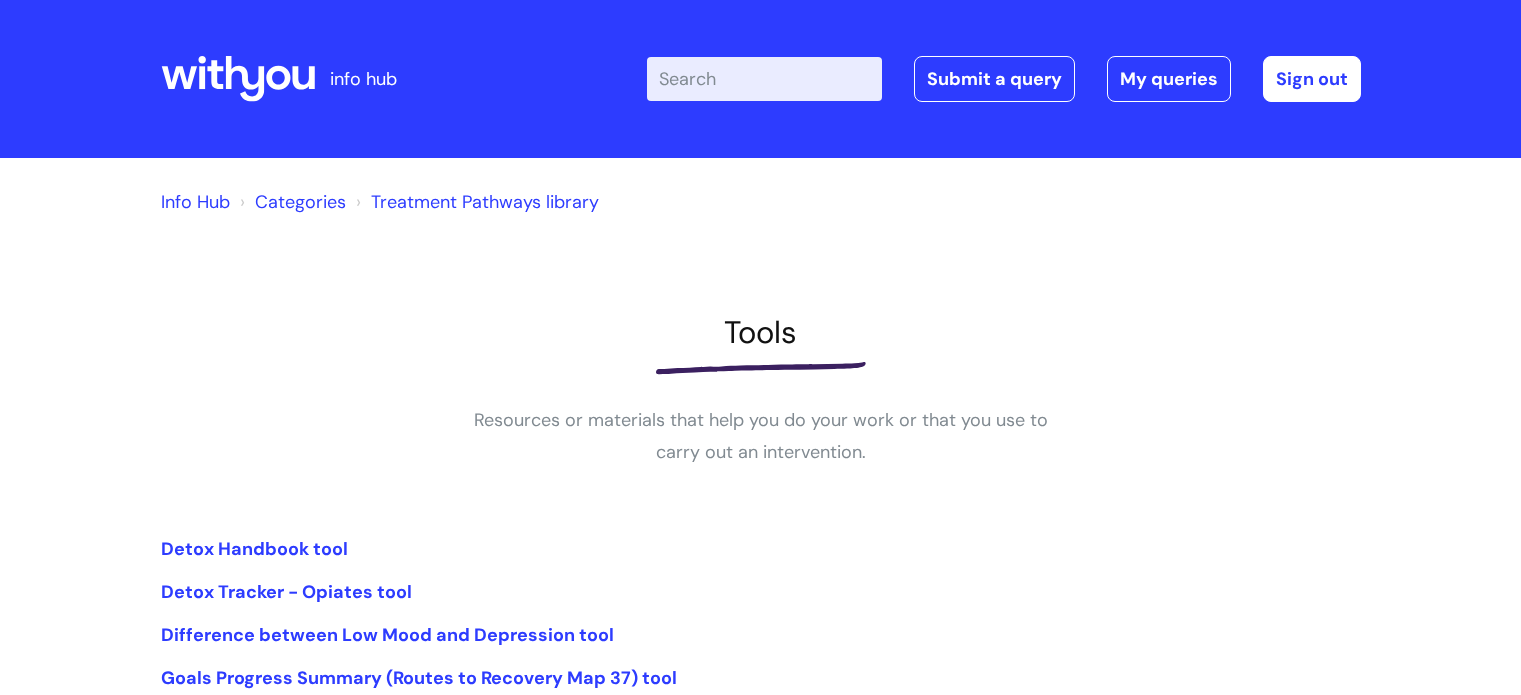 scroll, scrollTop: 384, scrollLeft: 0, axis: vertical 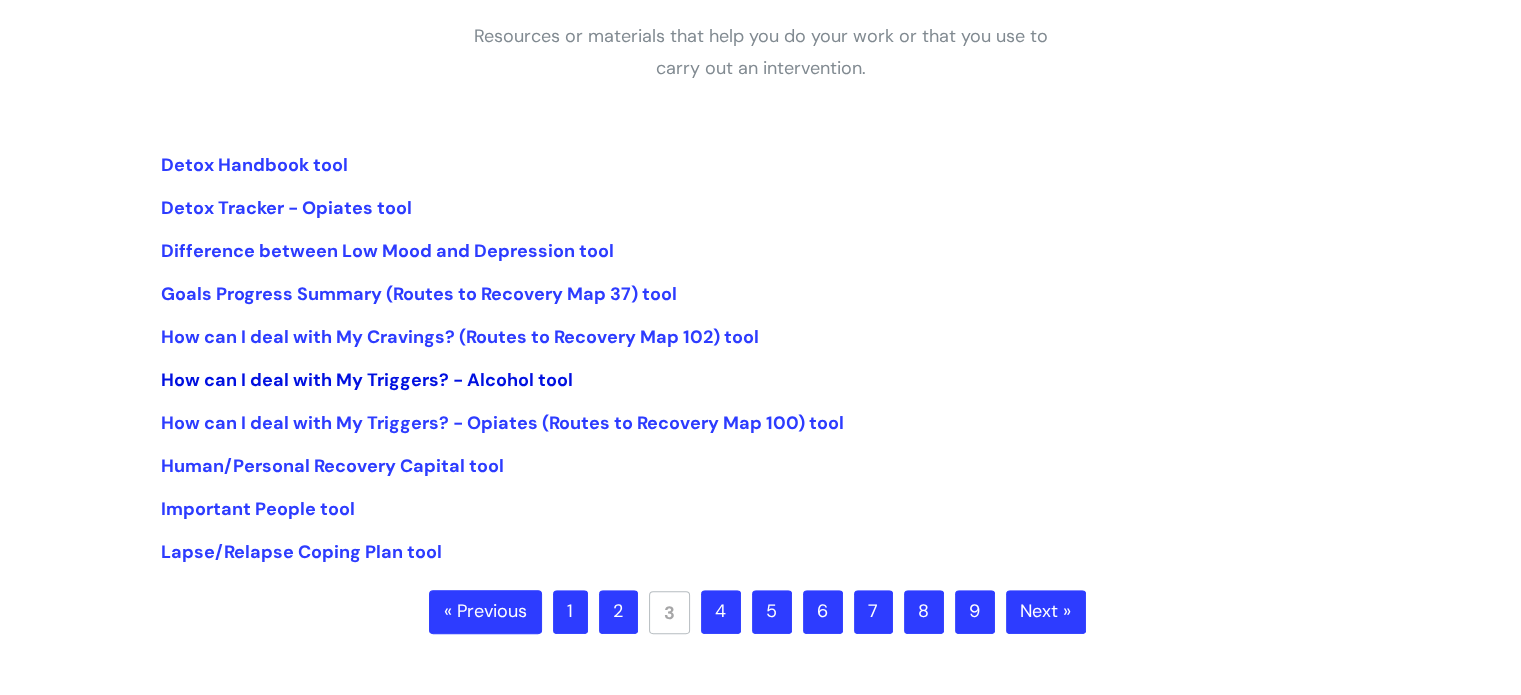 click on "How can I deal with My Triggers? - Alcohol tool" at bounding box center [367, 380] 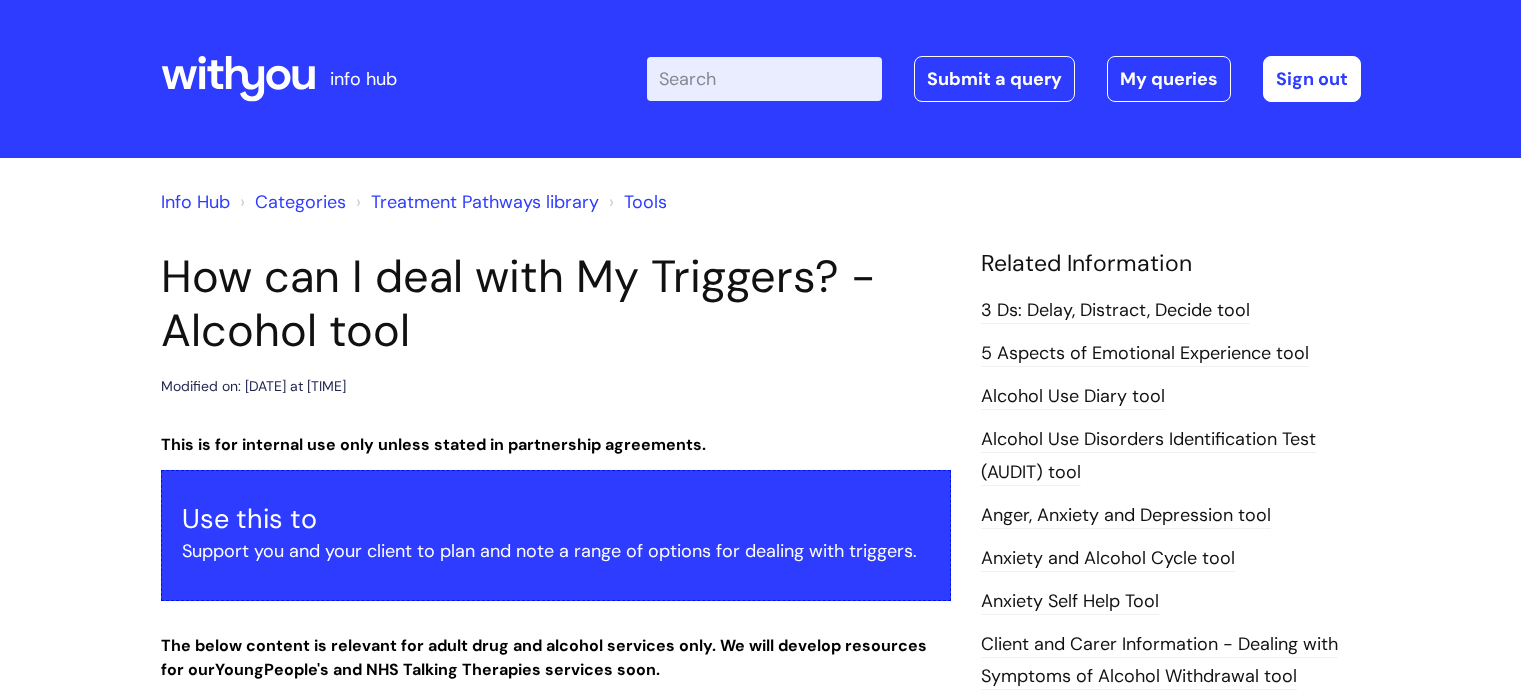 scroll, scrollTop: 0, scrollLeft: 0, axis: both 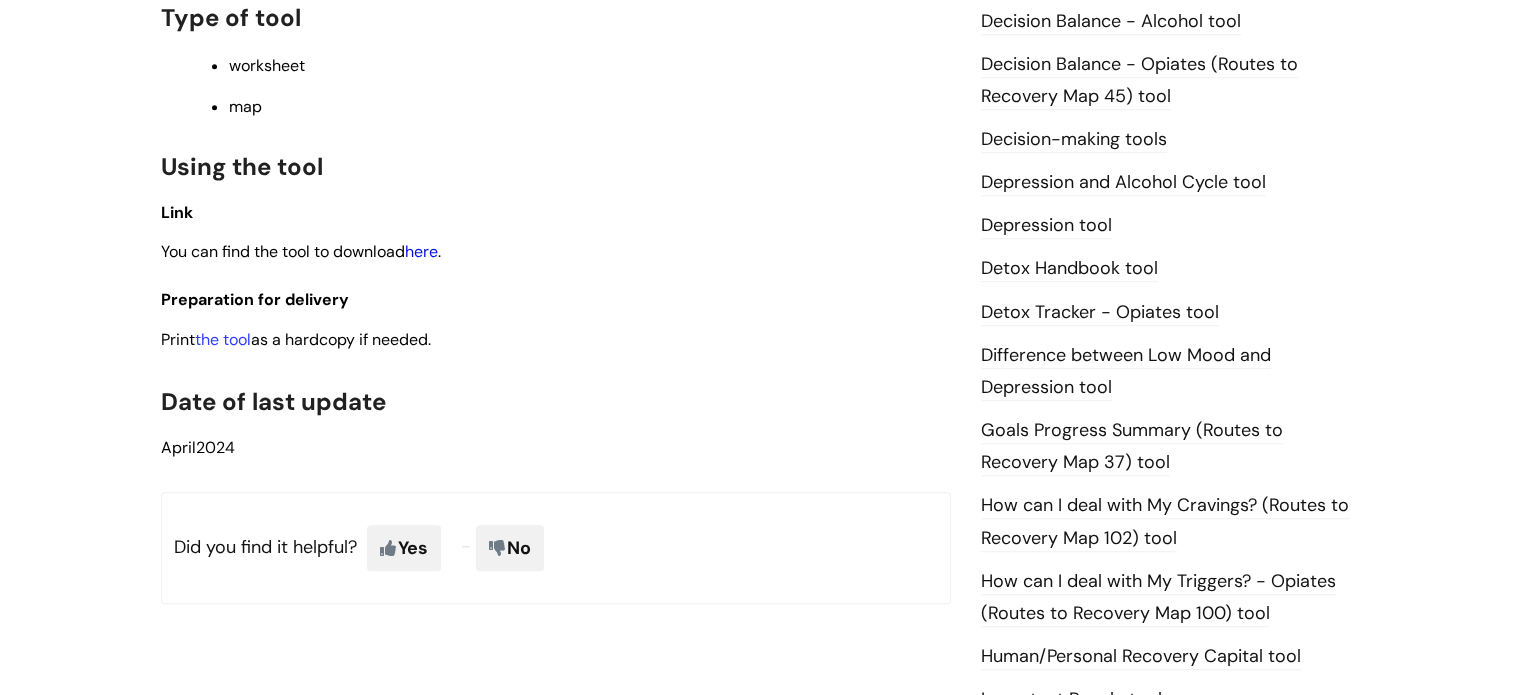 click on "here" at bounding box center [421, 251] 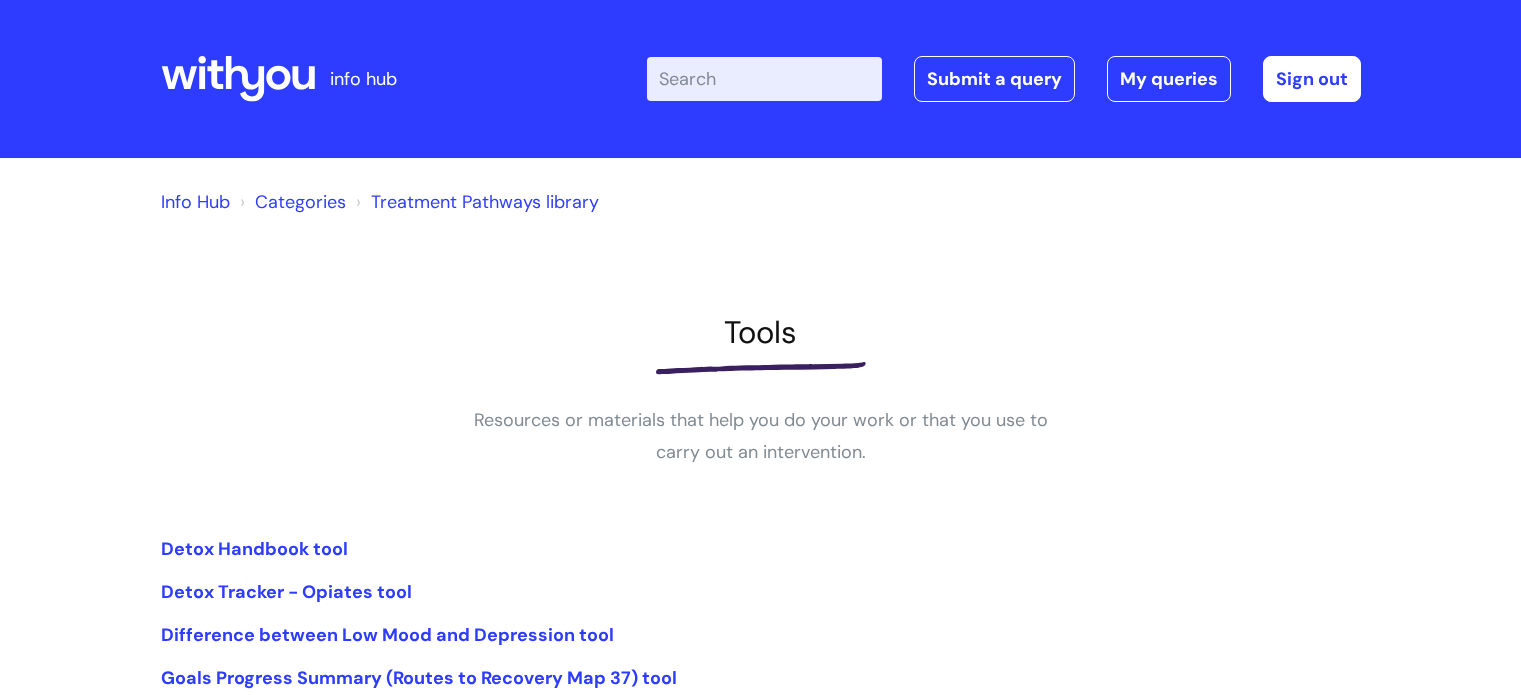 scroll, scrollTop: 384, scrollLeft: 0, axis: vertical 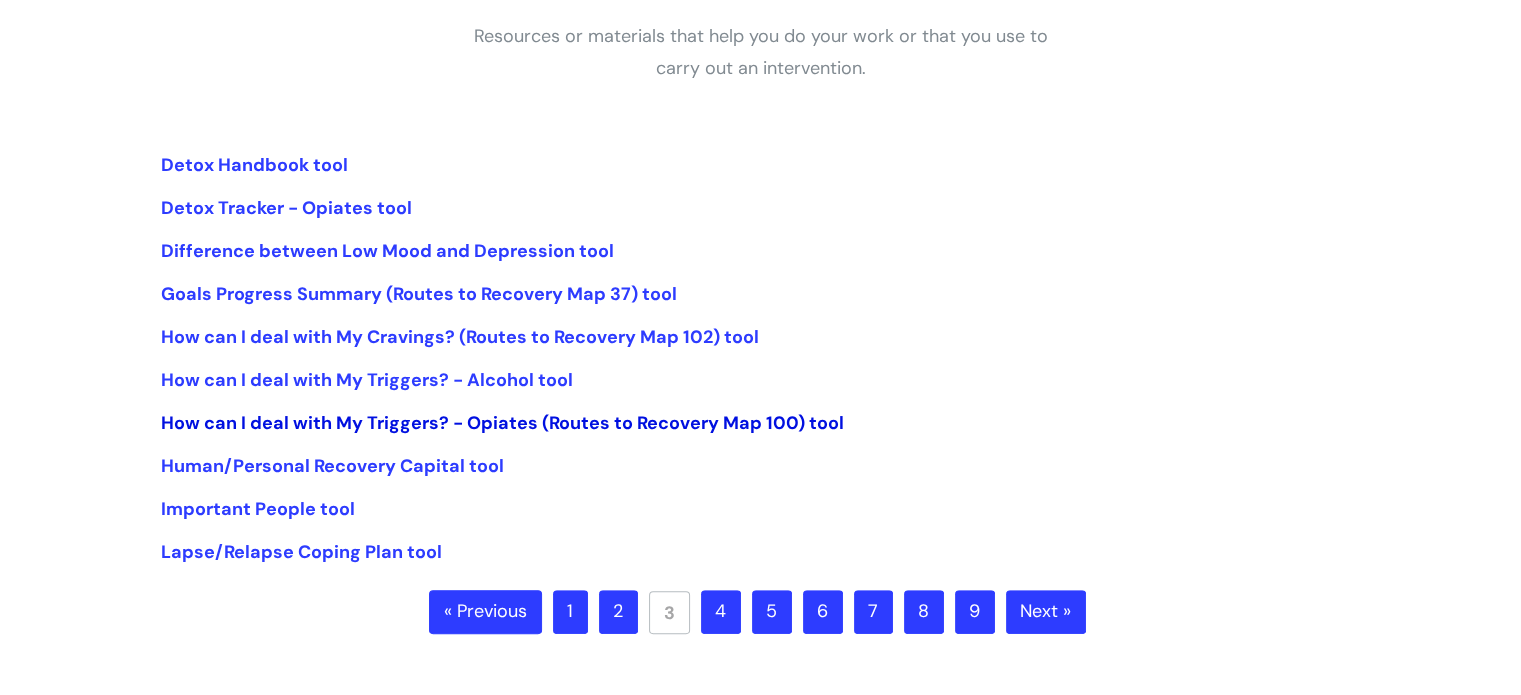 click on "How can I deal with My Triggers? - Opiates (Routes to Recovery Map 100) tool" at bounding box center [502, 423] 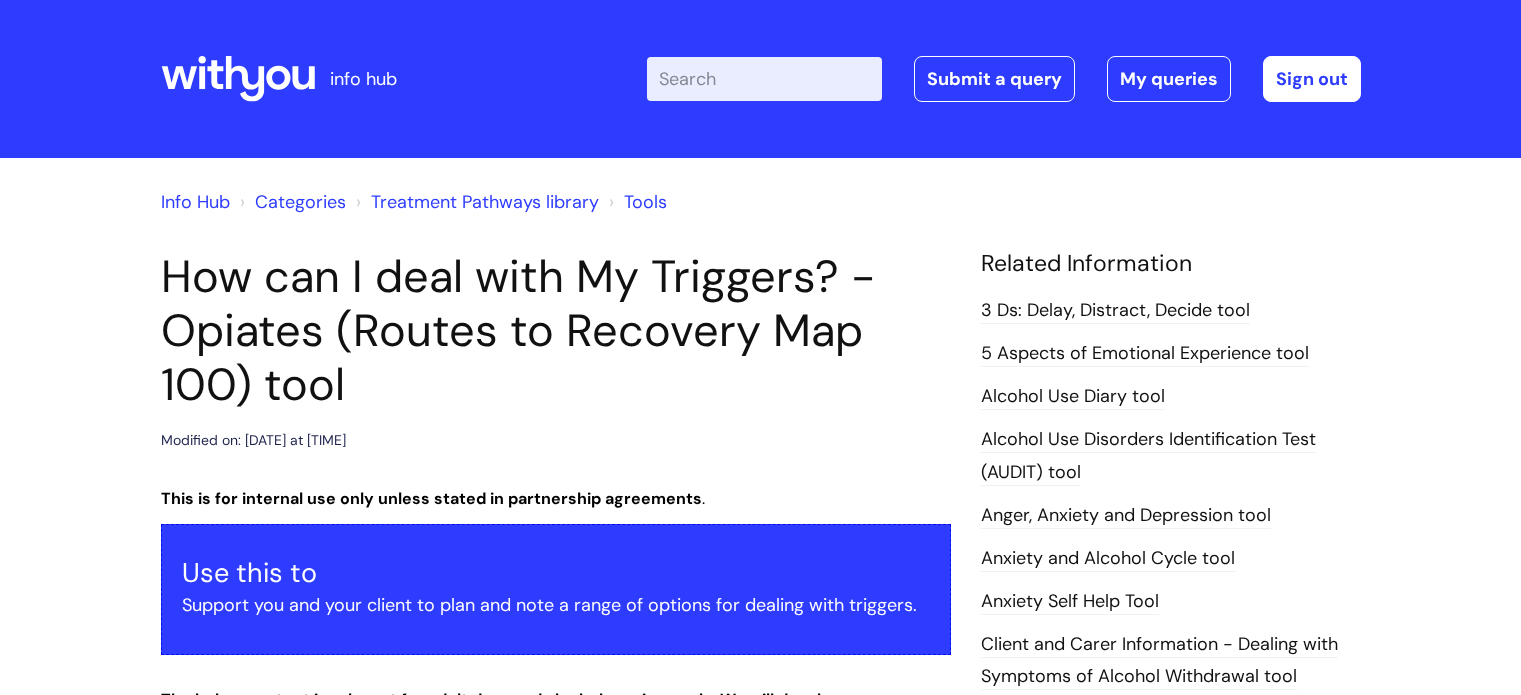scroll, scrollTop: 0, scrollLeft: 0, axis: both 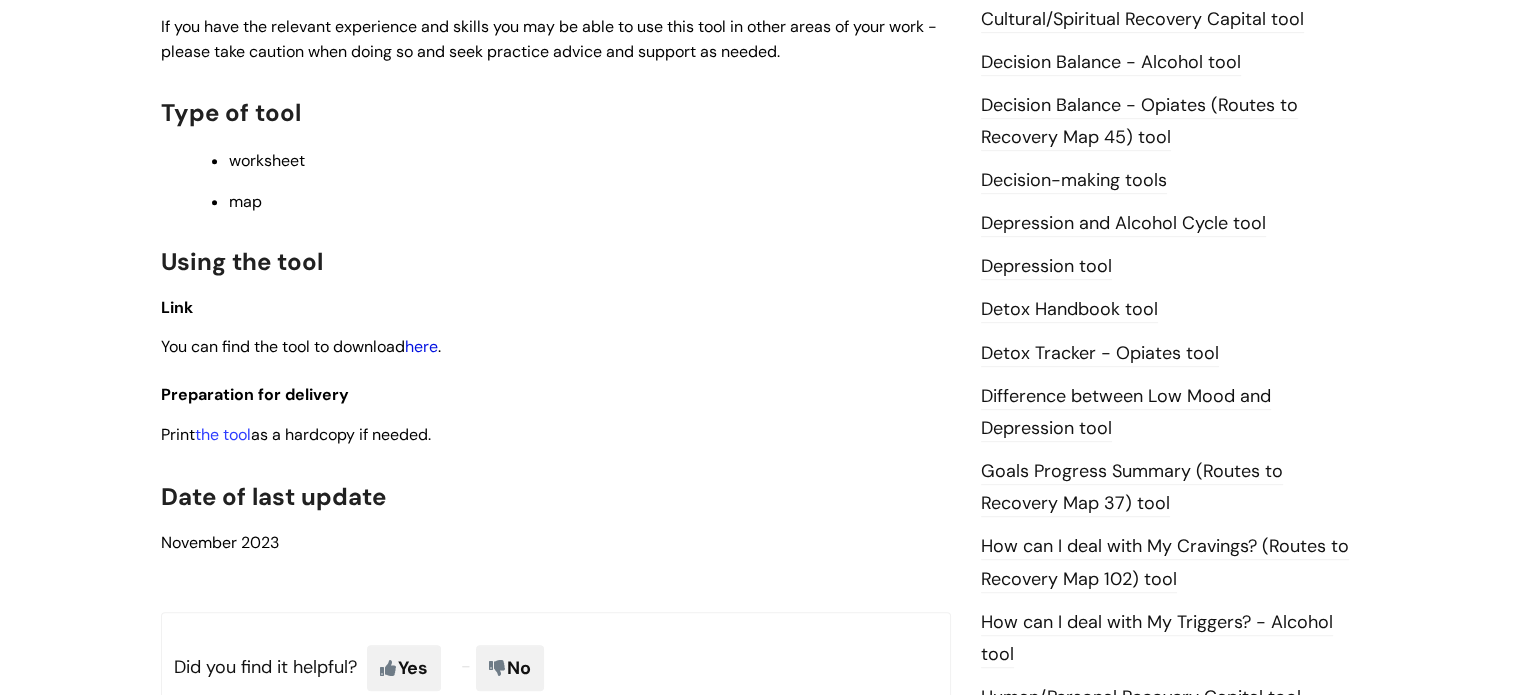 click on "here" at bounding box center (421, 346) 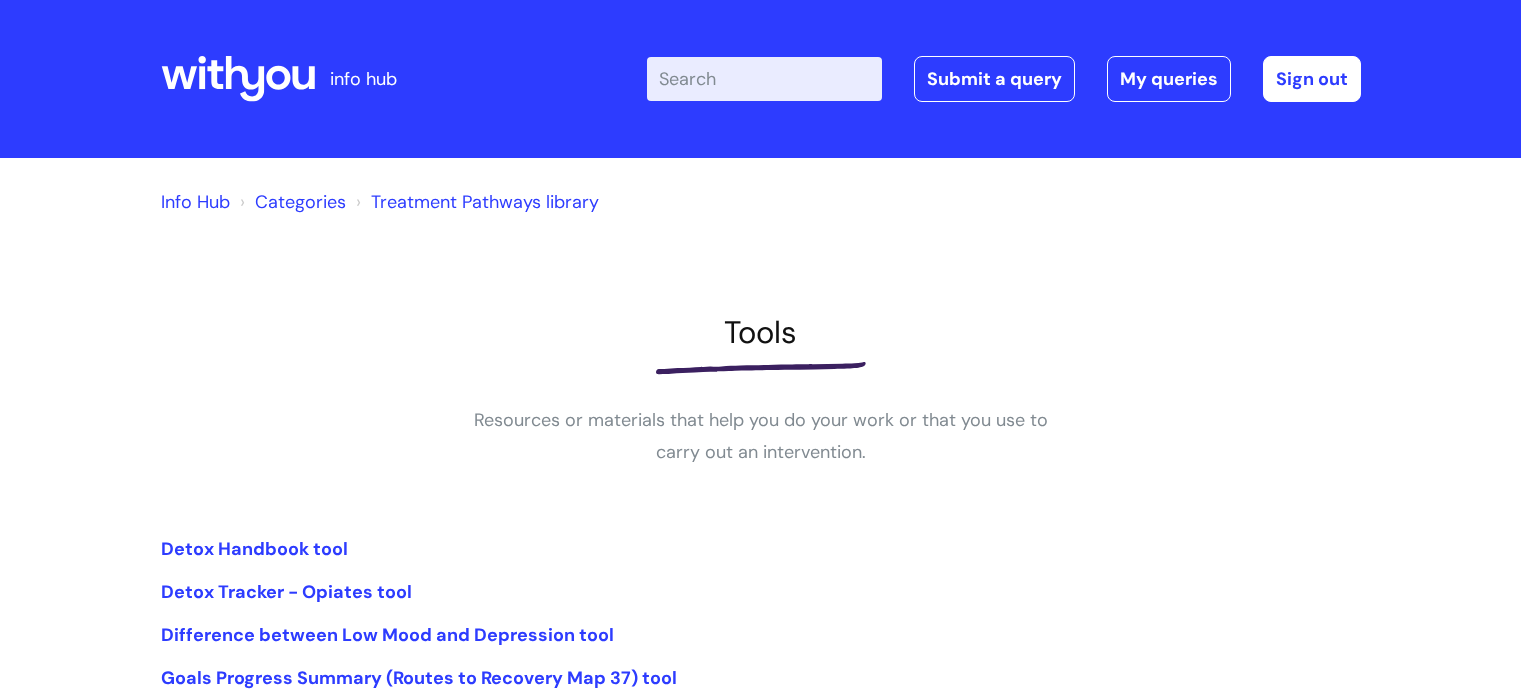 scroll, scrollTop: 384, scrollLeft: 0, axis: vertical 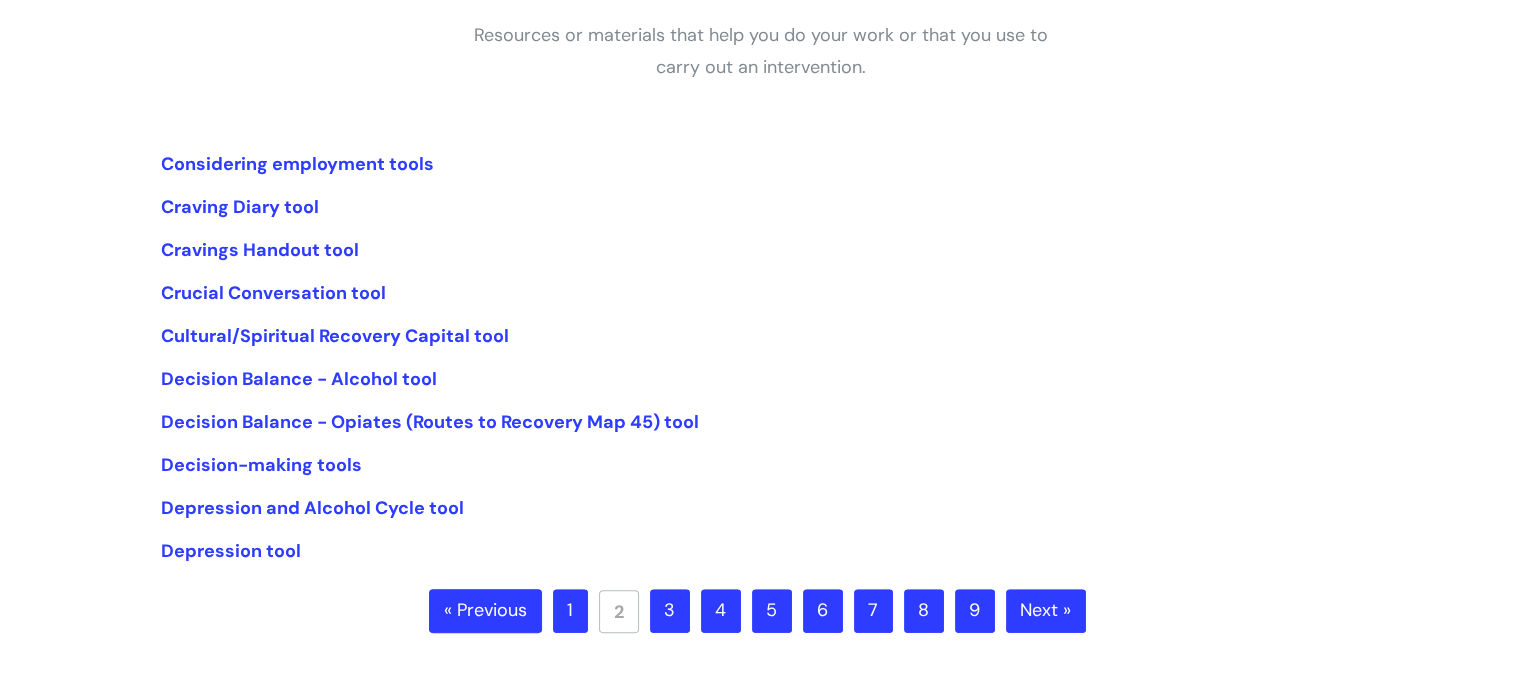 click on "3" at bounding box center (670, 611) 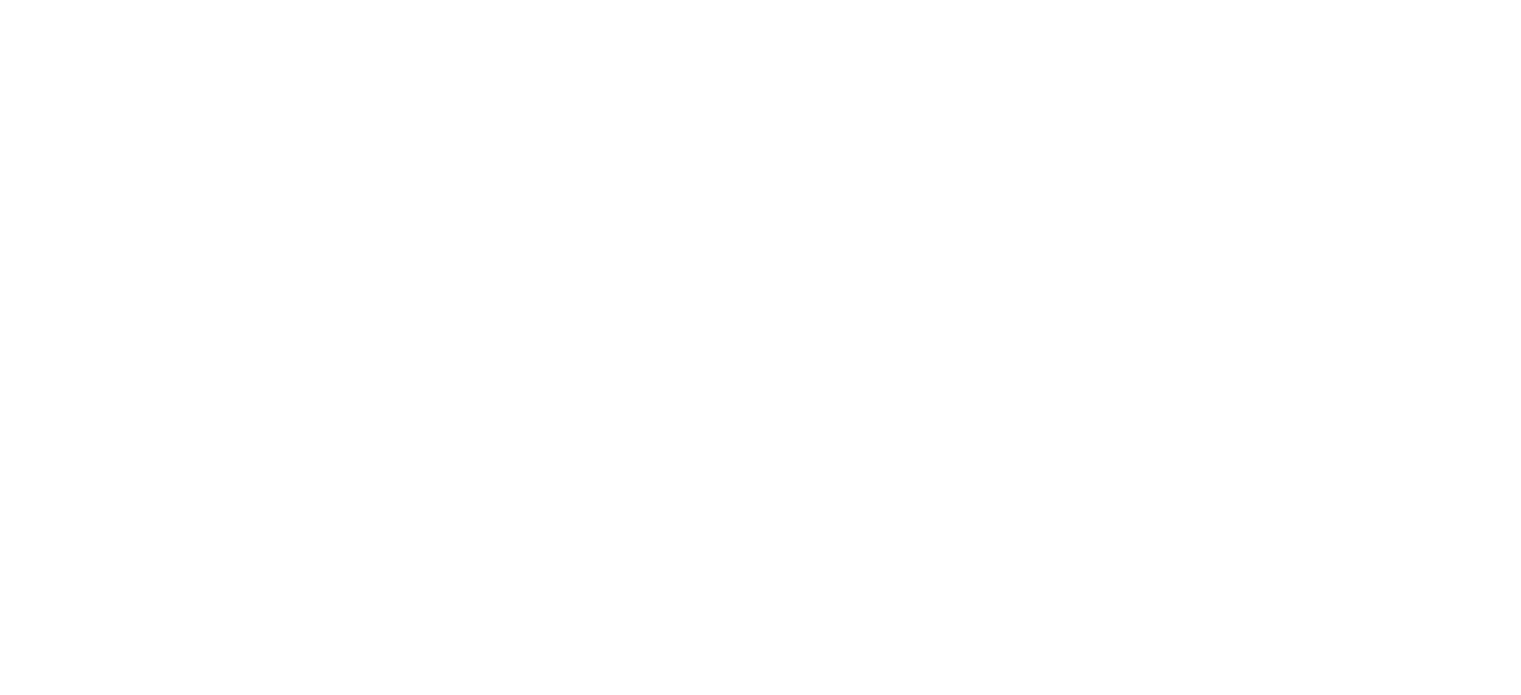 scroll, scrollTop: 0, scrollLeft: 0, axis: both 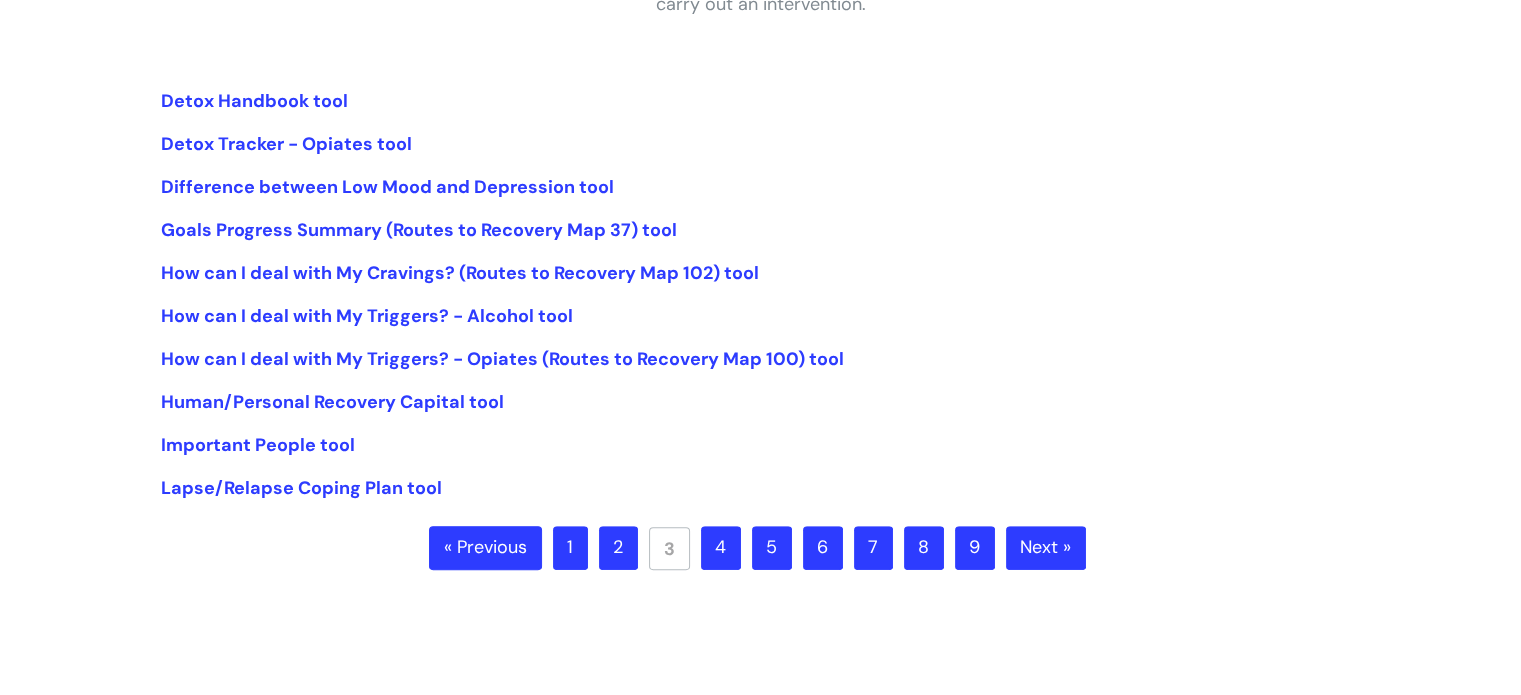 click on "4" at bounding box center (721, 548) 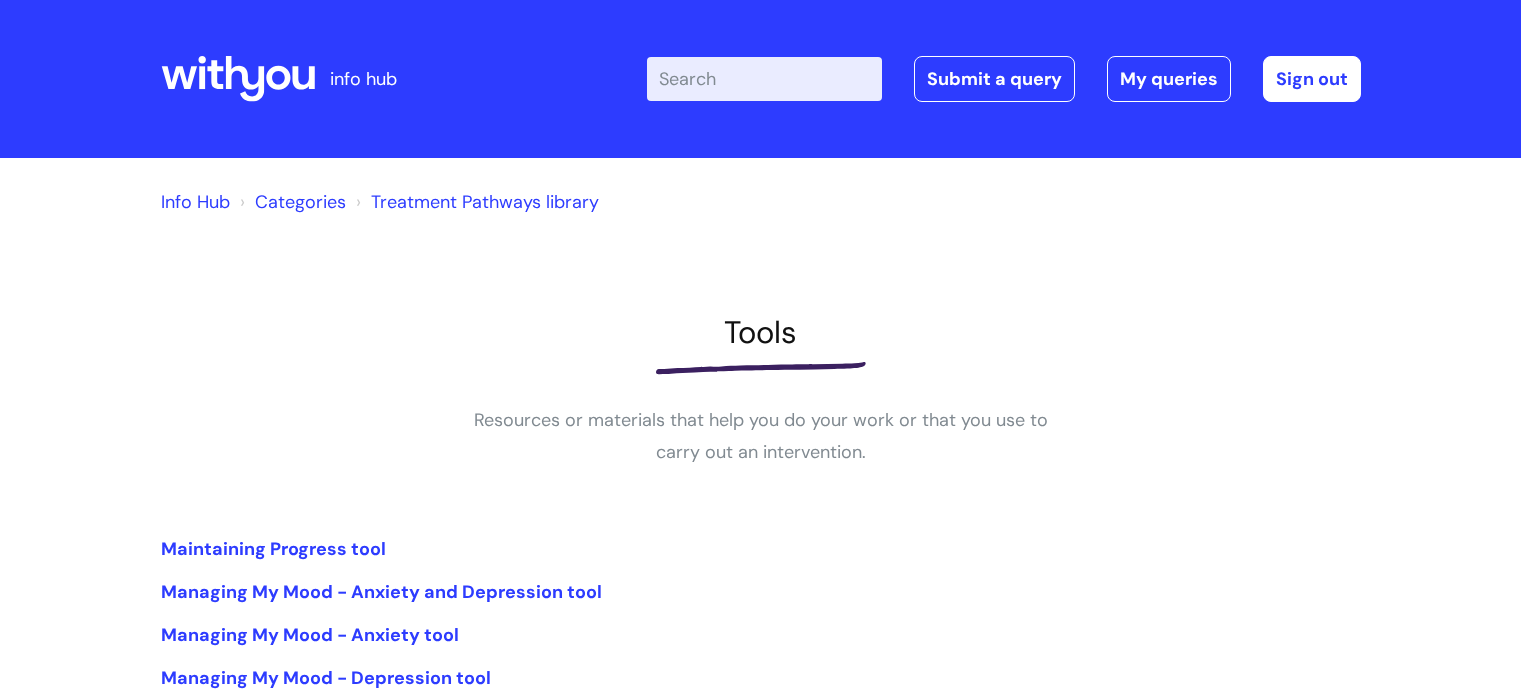 scroll, scrollTop: 0, scrollLeft: 0, axis: both 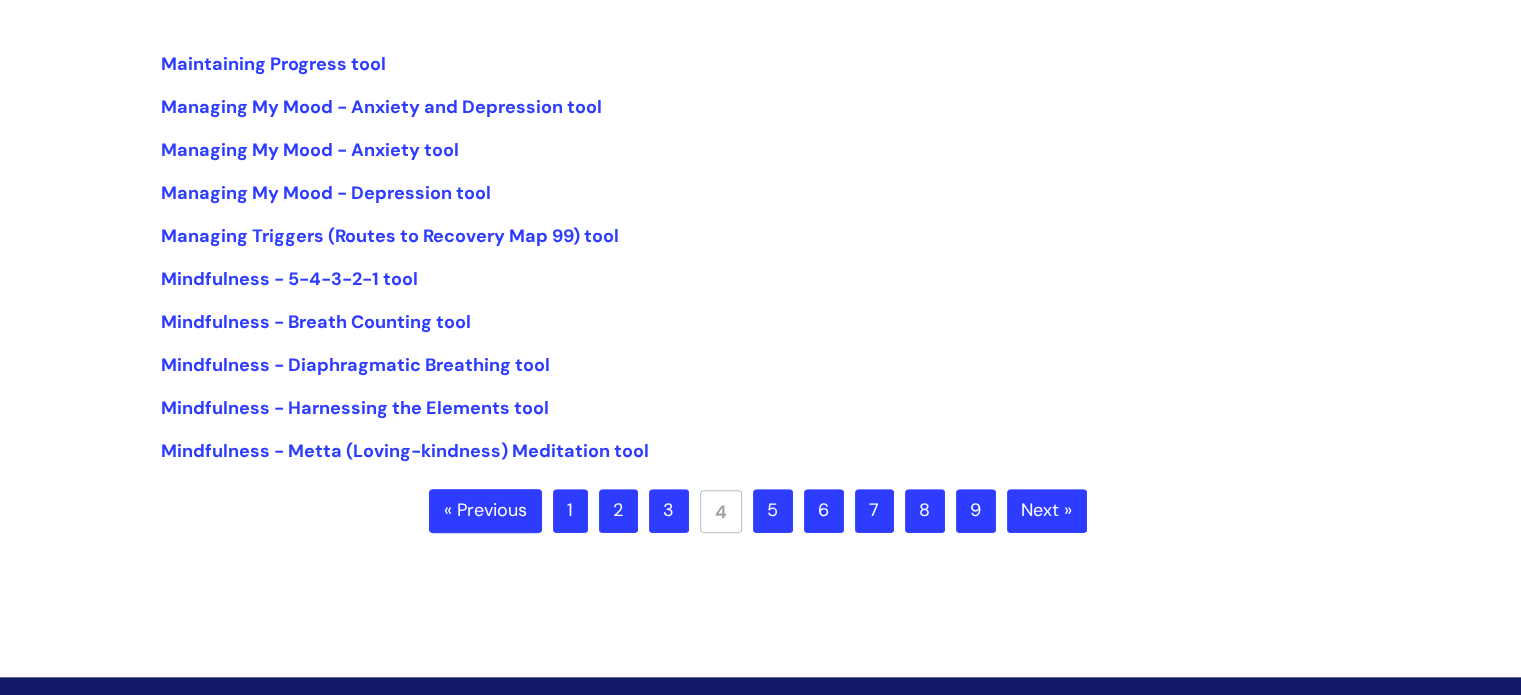 click on "5" at bounding box center [773, 511] 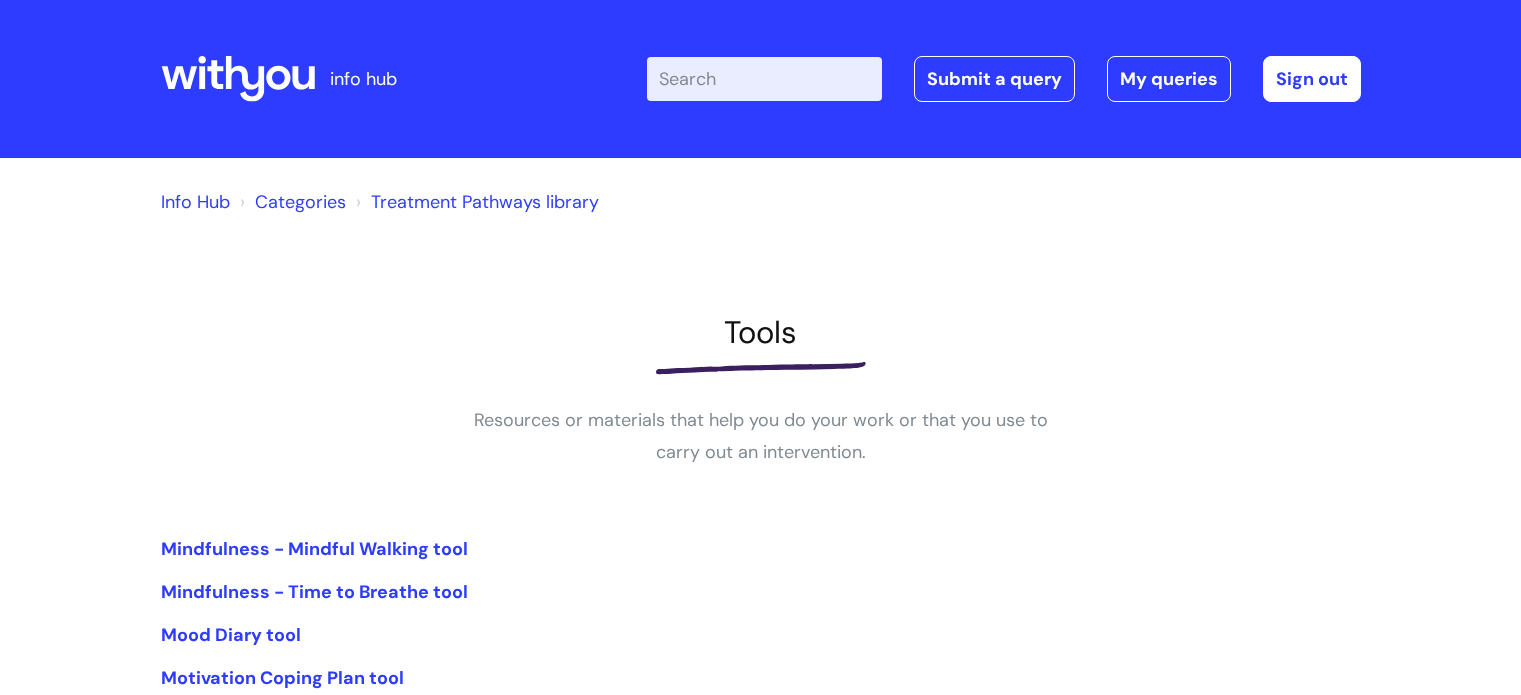 scroll, scrollTop: 0, scrollLeft: 0, axis: both 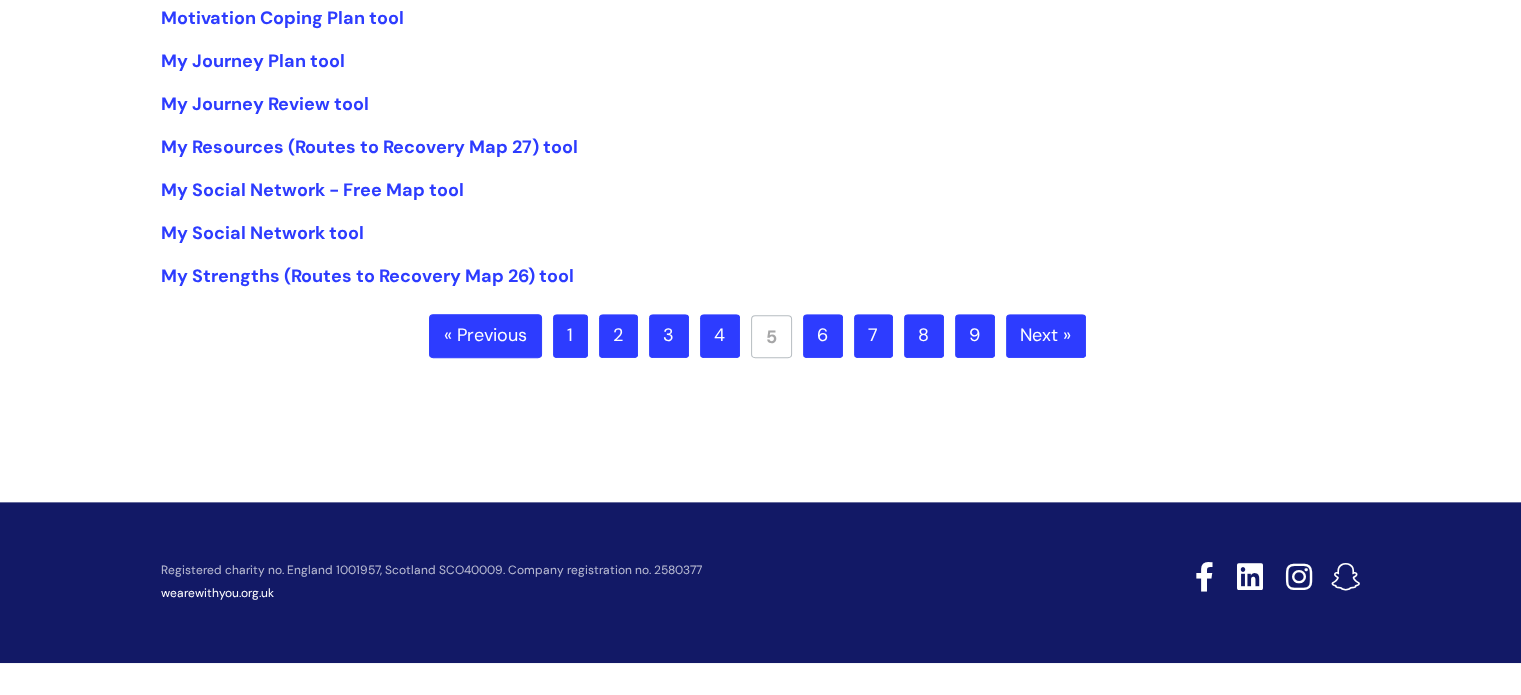 click on "4" at bounding box center (720, 336) 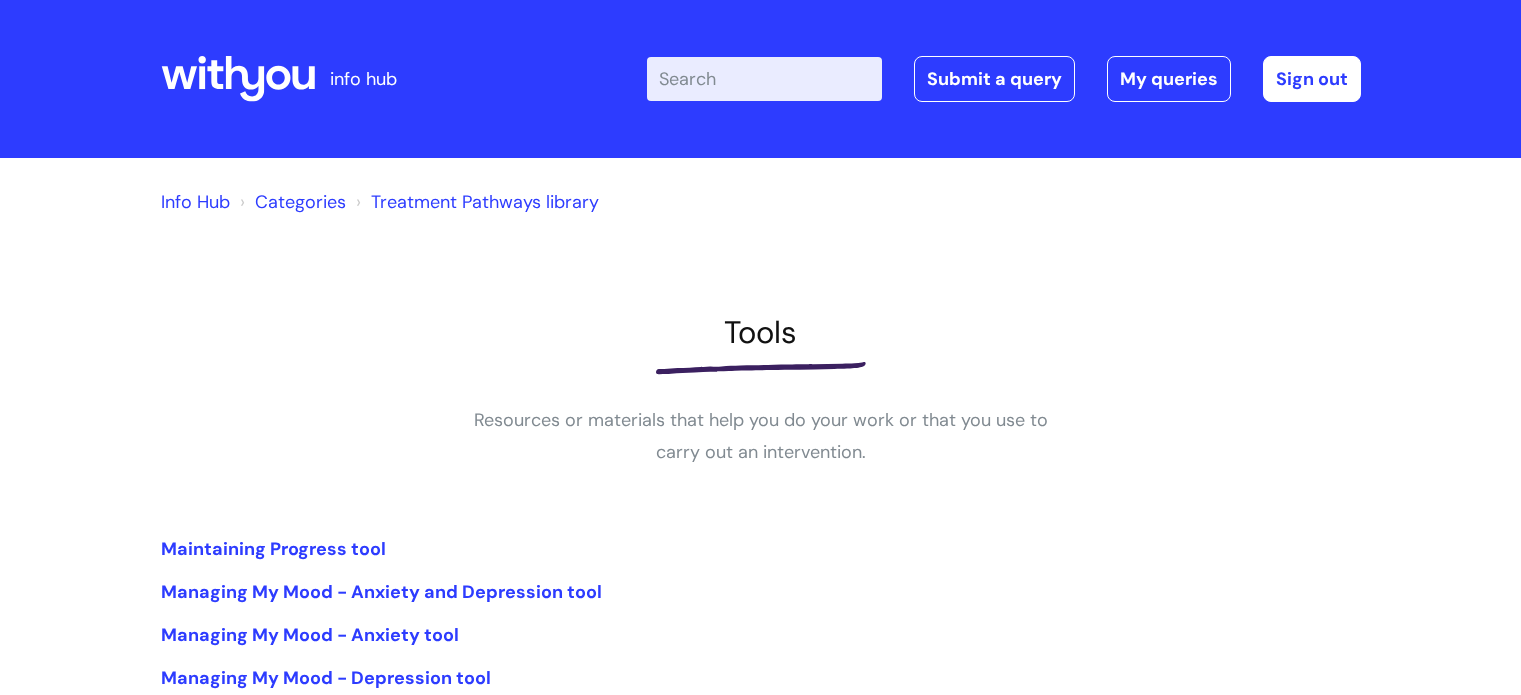 scroll, scrollTop: 0, scrollLeft: 0, axis: both 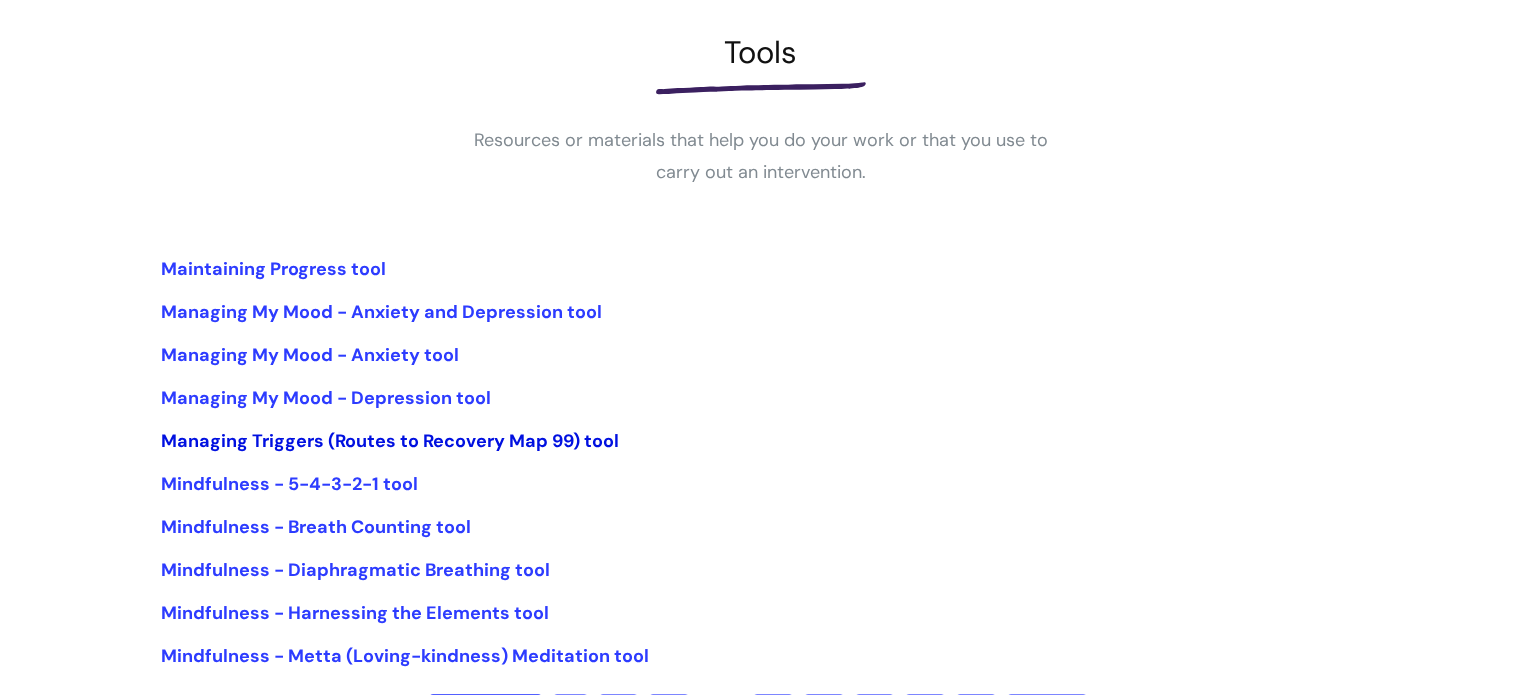 click on "Managing Triggers (Routes to Recovery Map 99) tool" at bounding box center (390, 441) 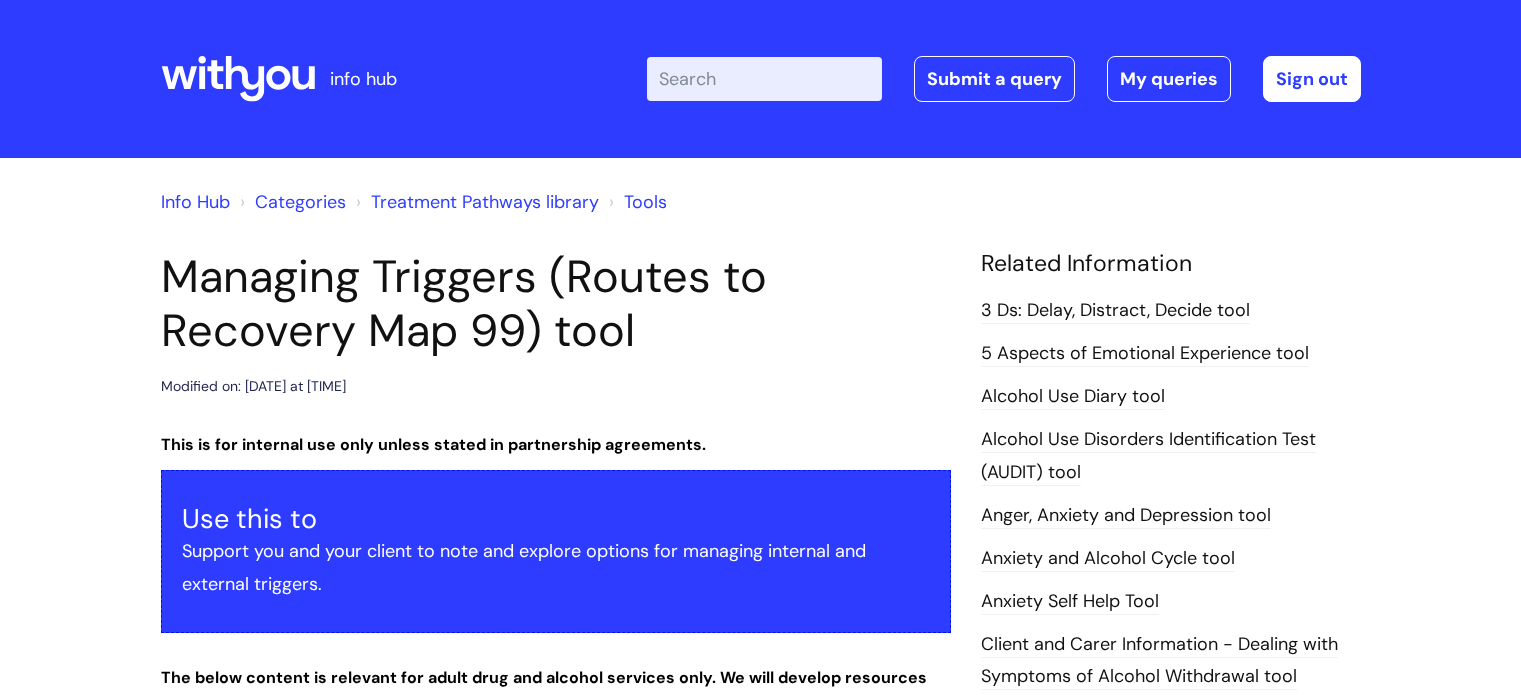 scroll, scrollTop: 0, scrollLeft: 0, axis: both 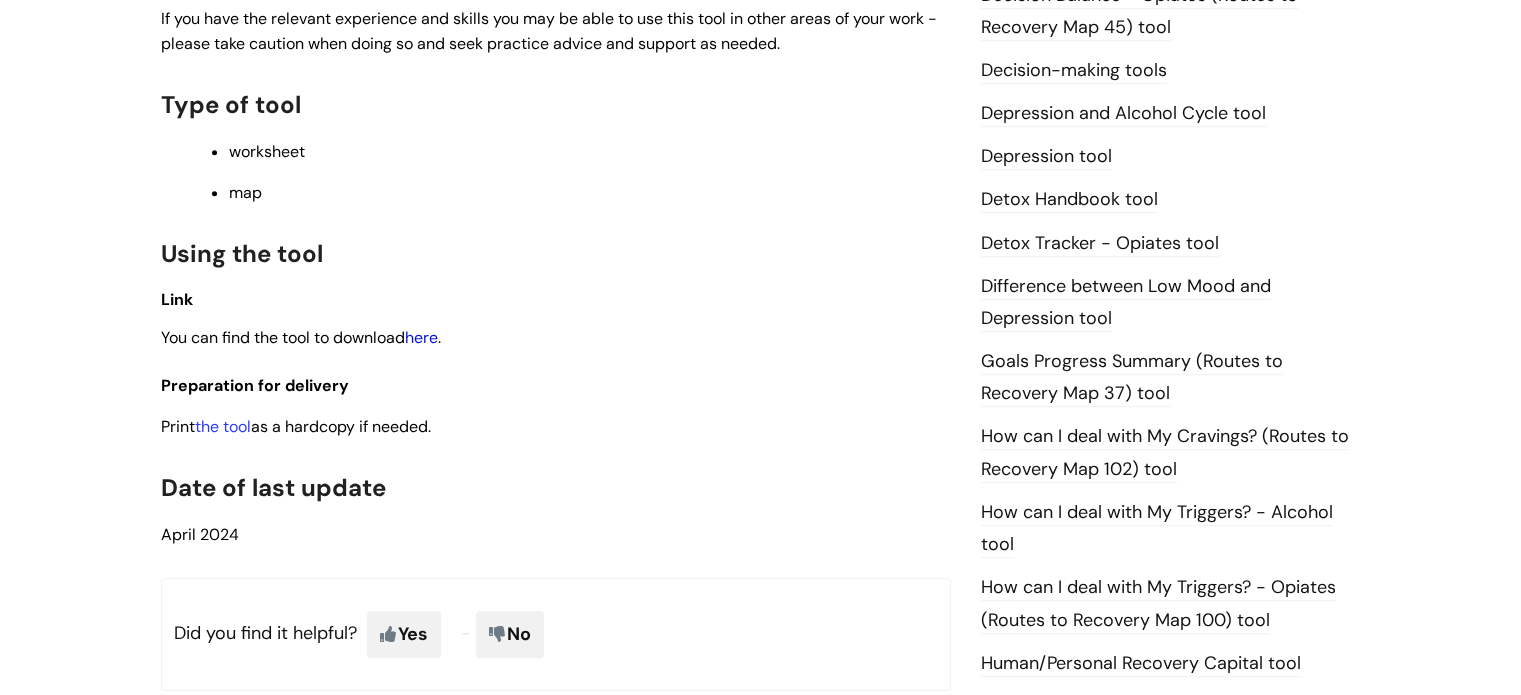 click on "here" at bounding box center [421, 337] 